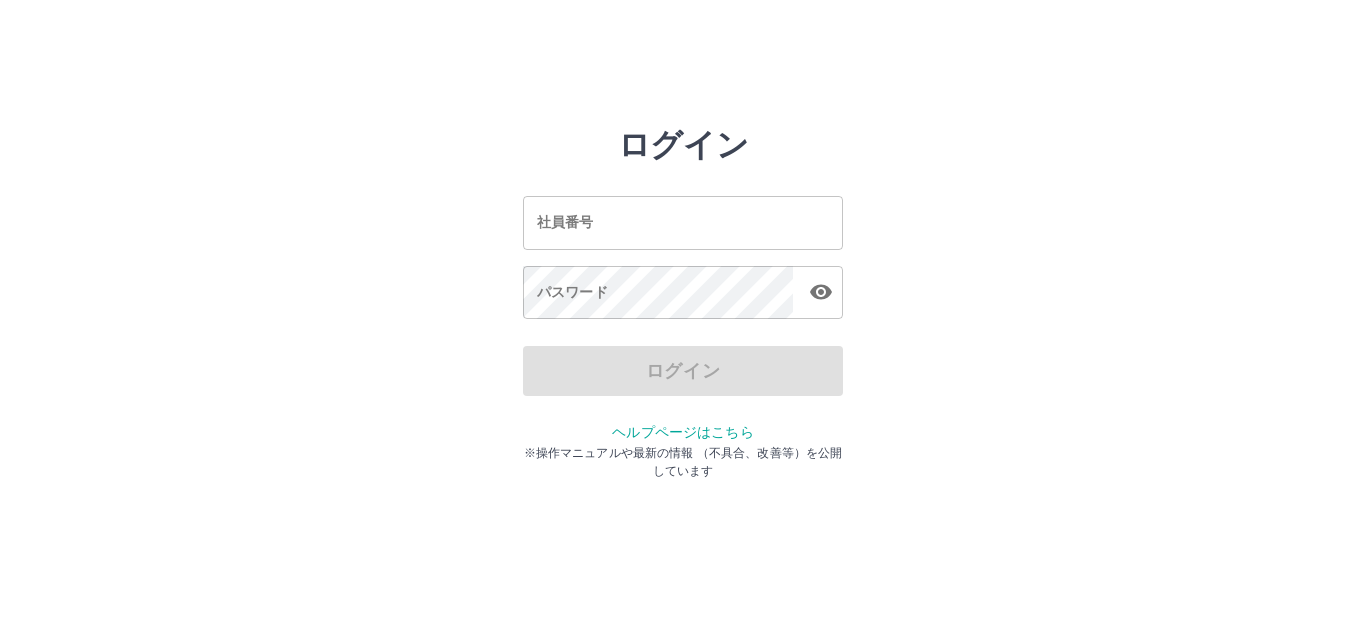 scroll, scrollTop: 0, scrollLeft: 0, axis: both 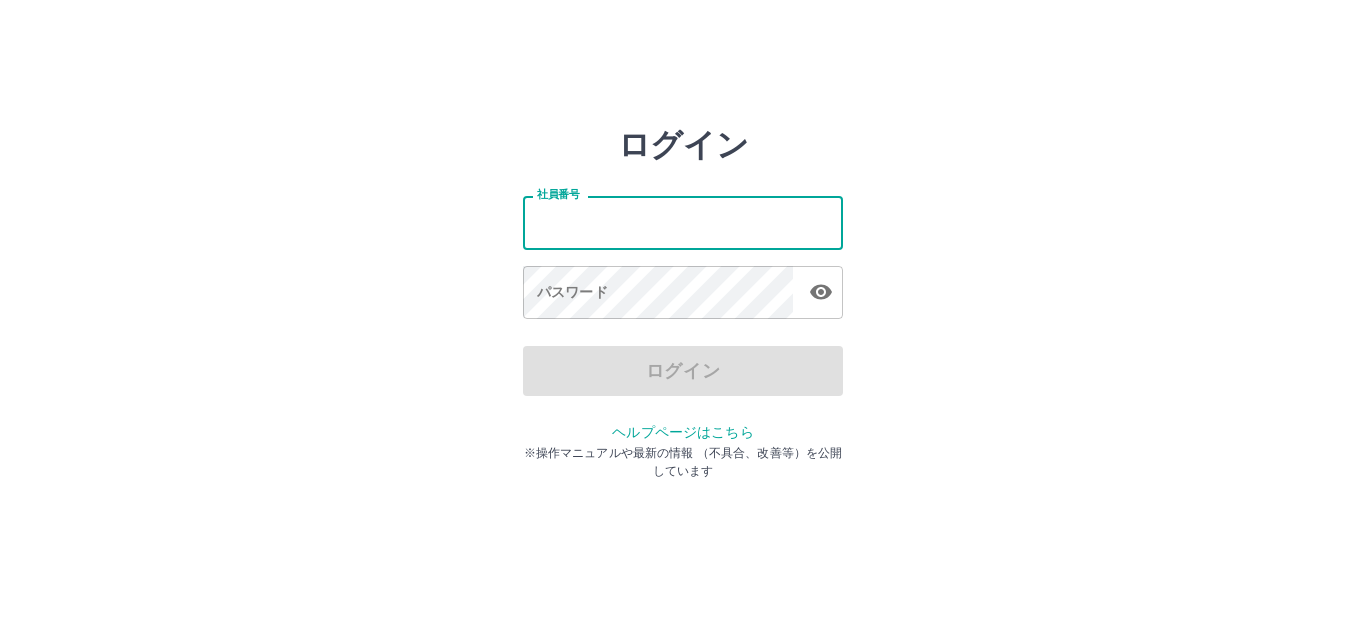 drag, startPoint x: 0, startPoint y: 0, endPoint x: 590, endPoint y: 224, distance: 631.0911 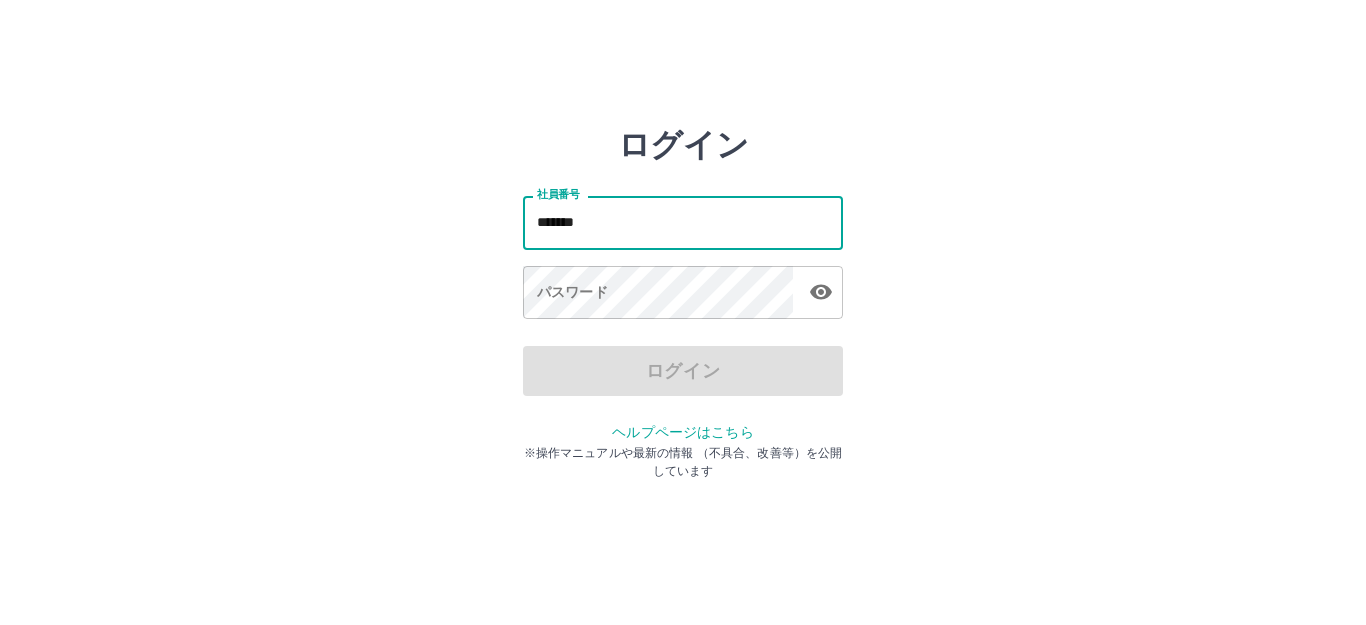 type on "*******" 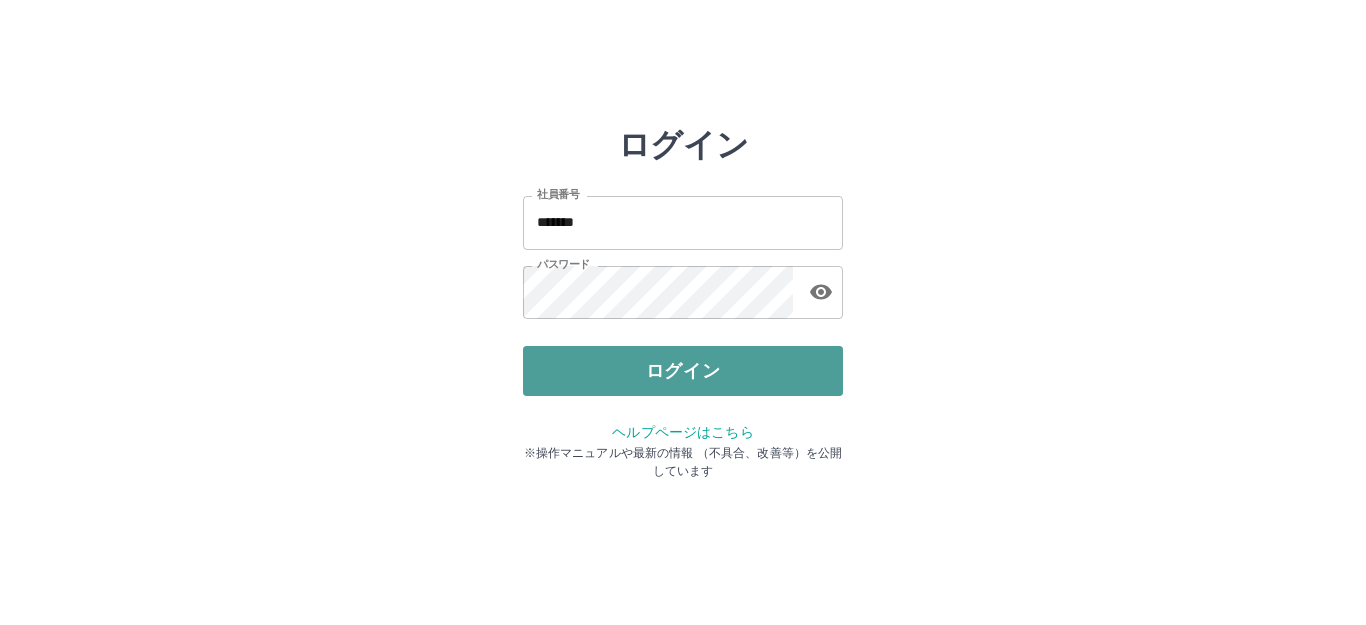 click on "ログイン" at bounding box center (683, 371) 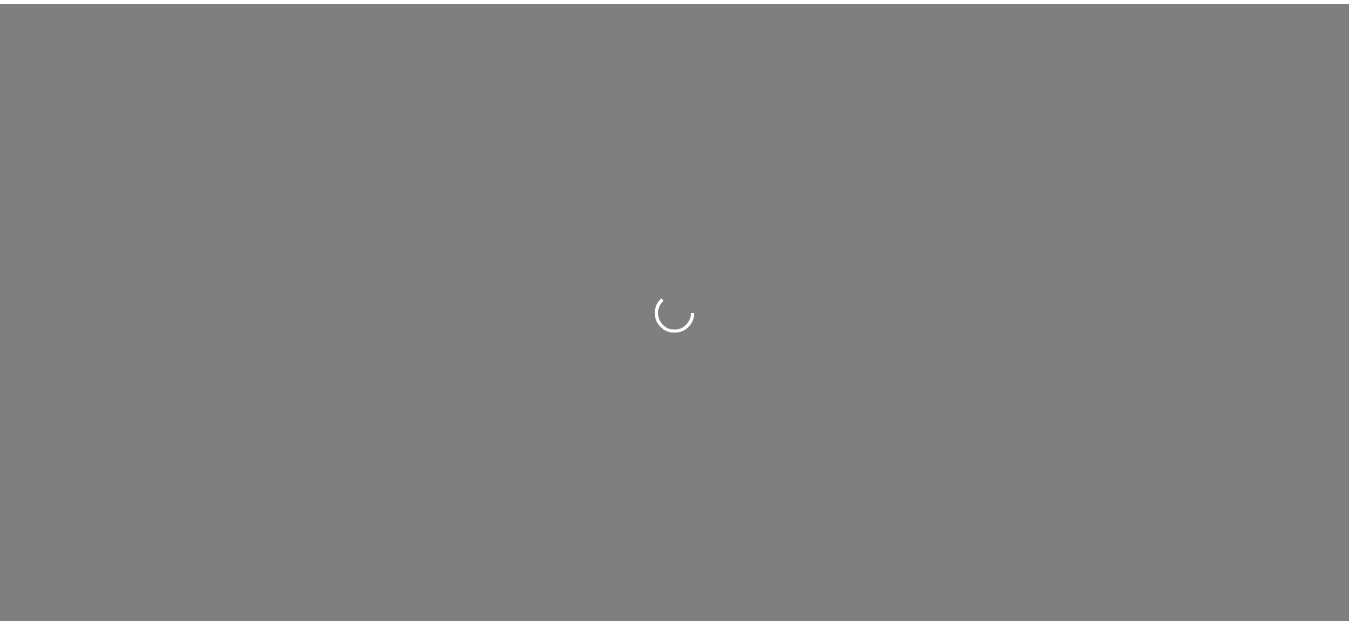 scroll, scrollTop: 0, scrollLeft: 0, axis: both 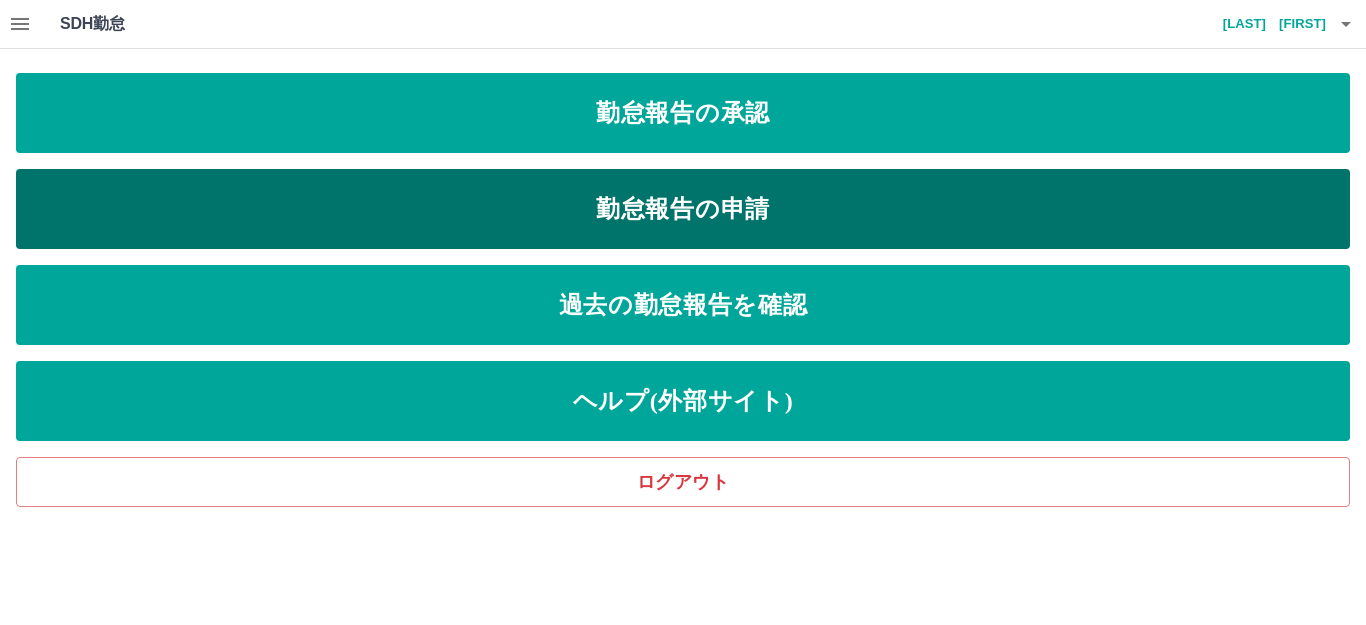 click on "勤怠報告の申請" at bounding box center [683, 209] 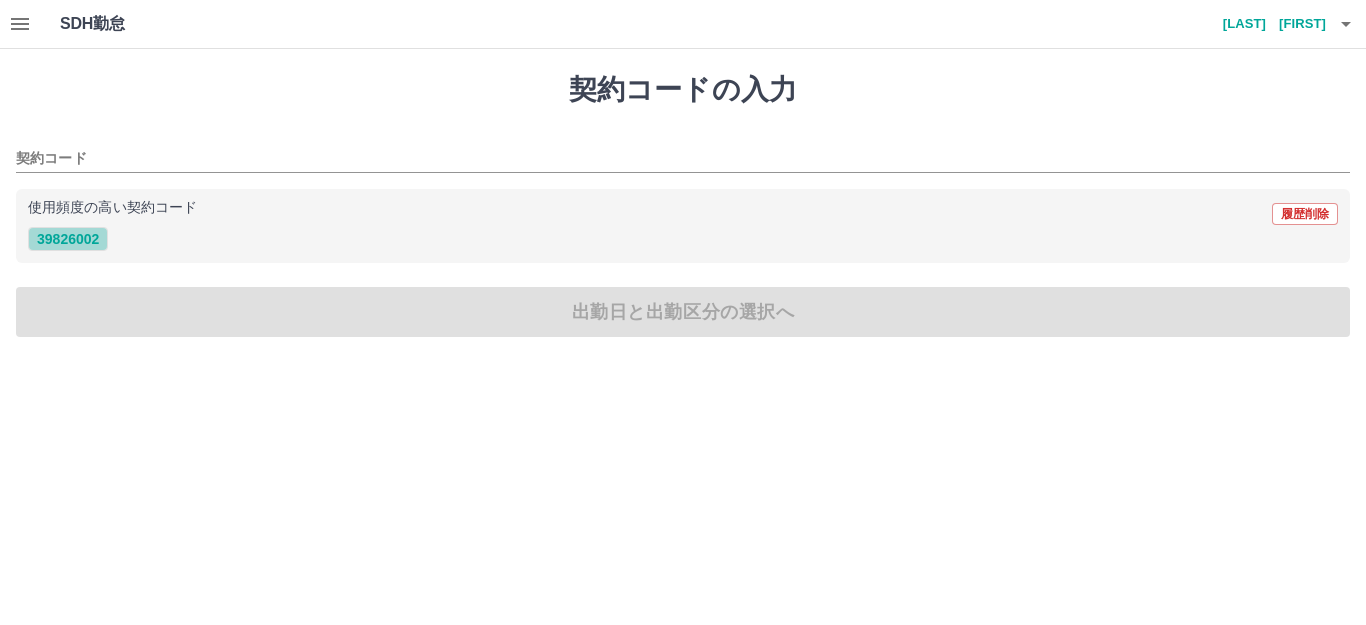 click on "39826002" at bounding box center (68, 239) 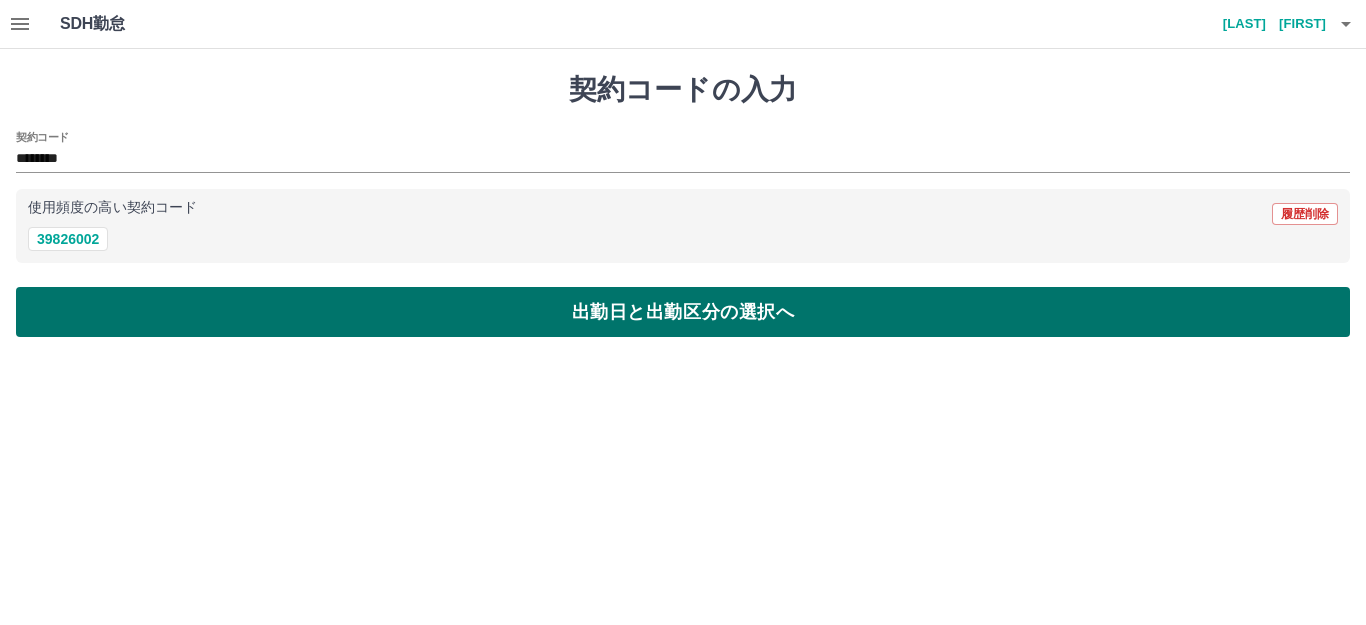 click on "出勤日と出勤区分の選択へ" at bounding box center [683, 312] 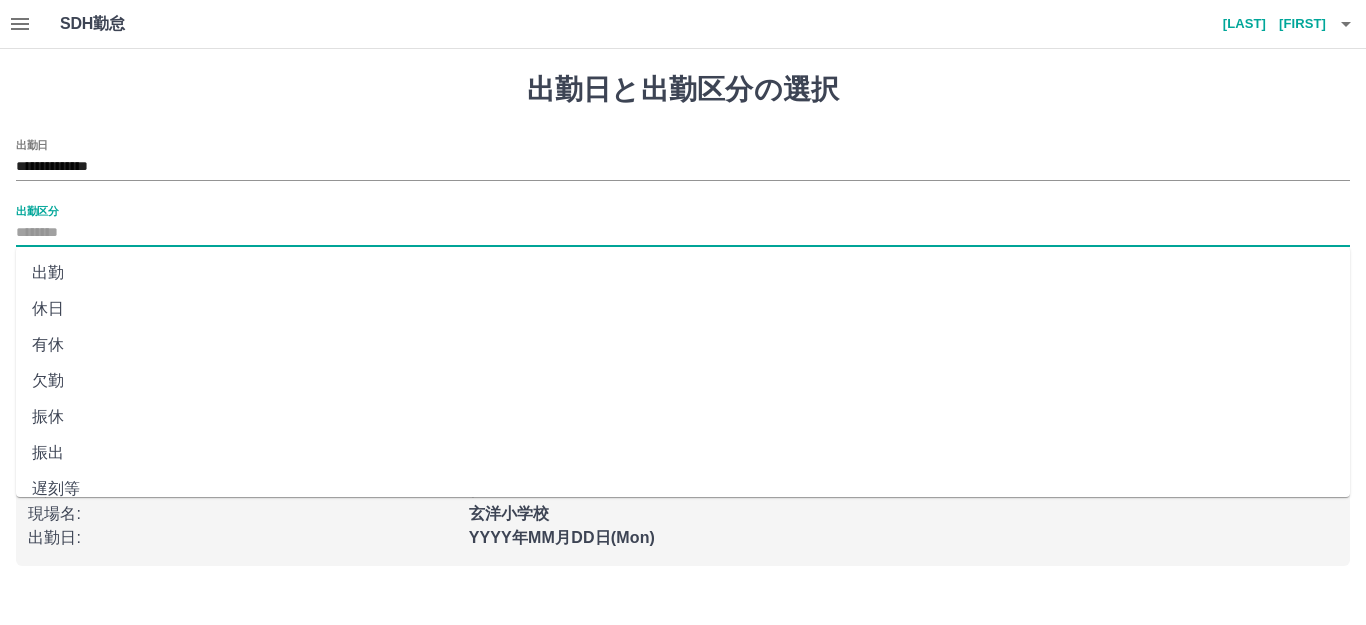 click on "出勤区分" at bounding box center [683, 233] 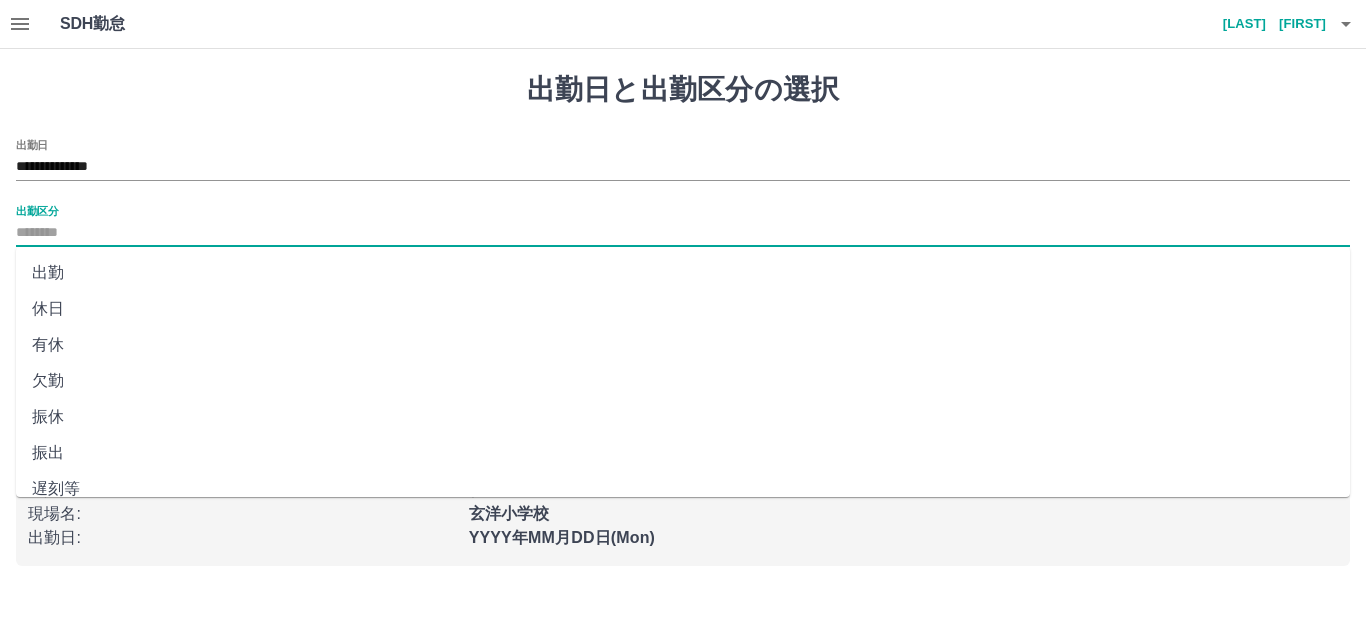 click on "出勤" at bounding box center (683, 273) 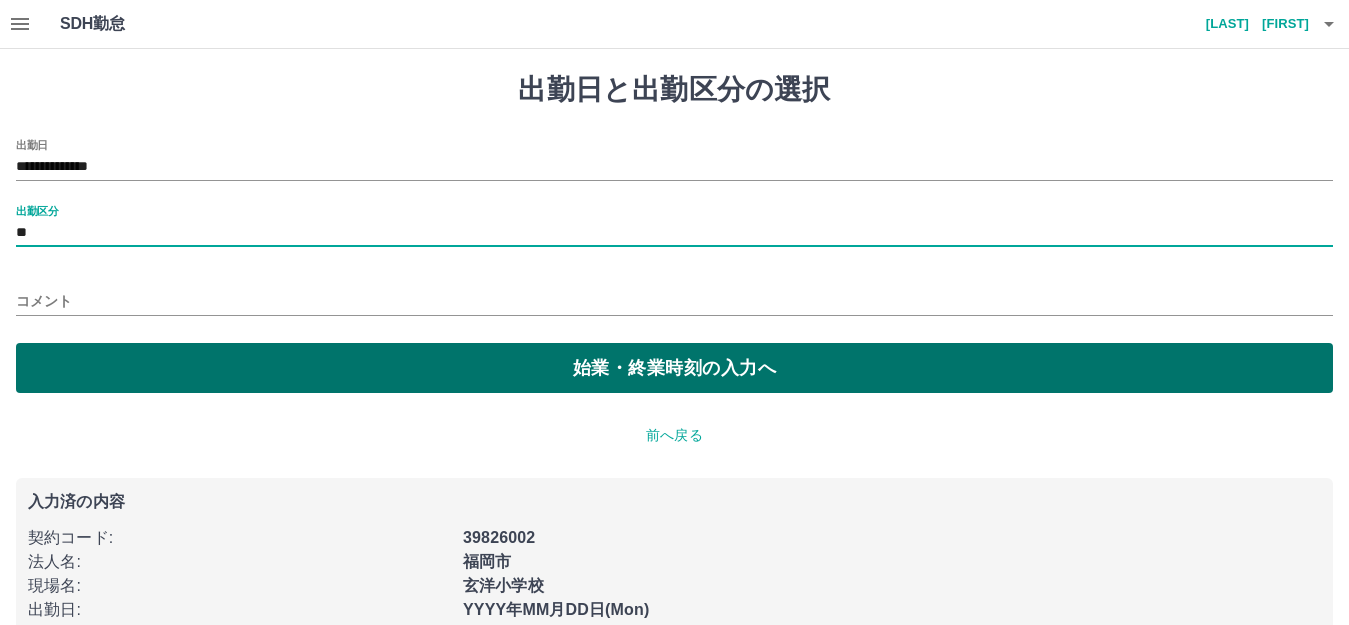 click on "始業・終業時刻の入力へ" at bounding box center (674, 368) 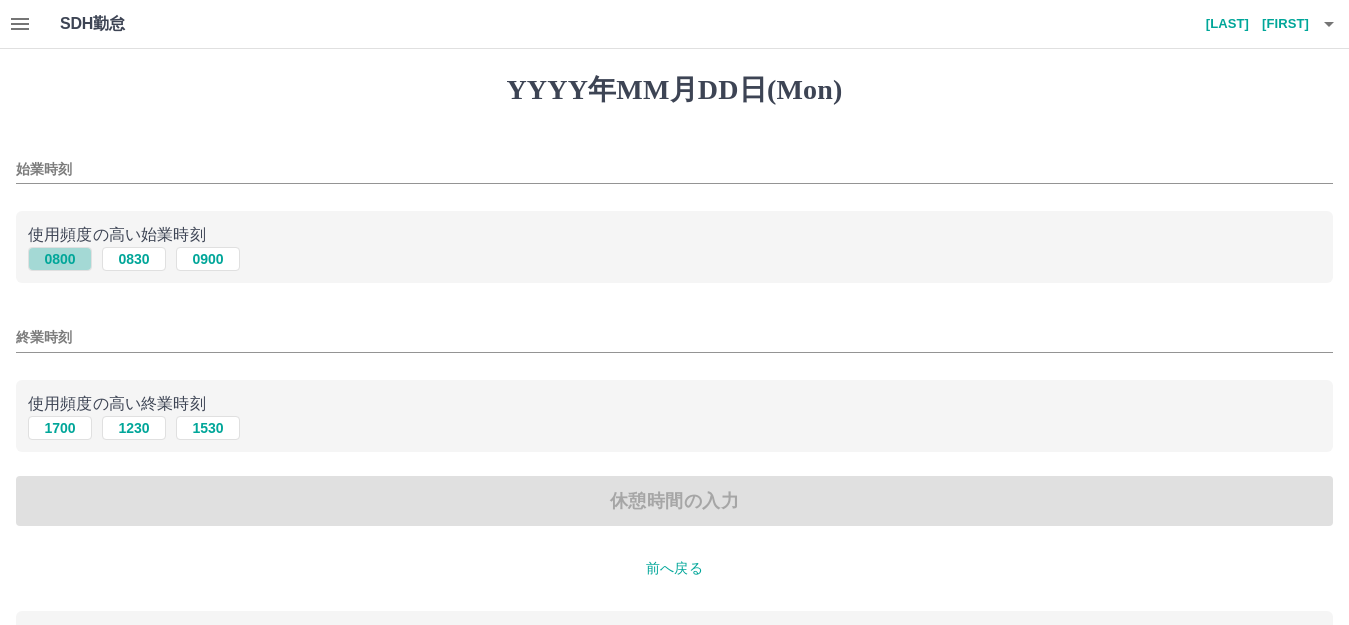 click on "0800" at bounding box center (60, 259) 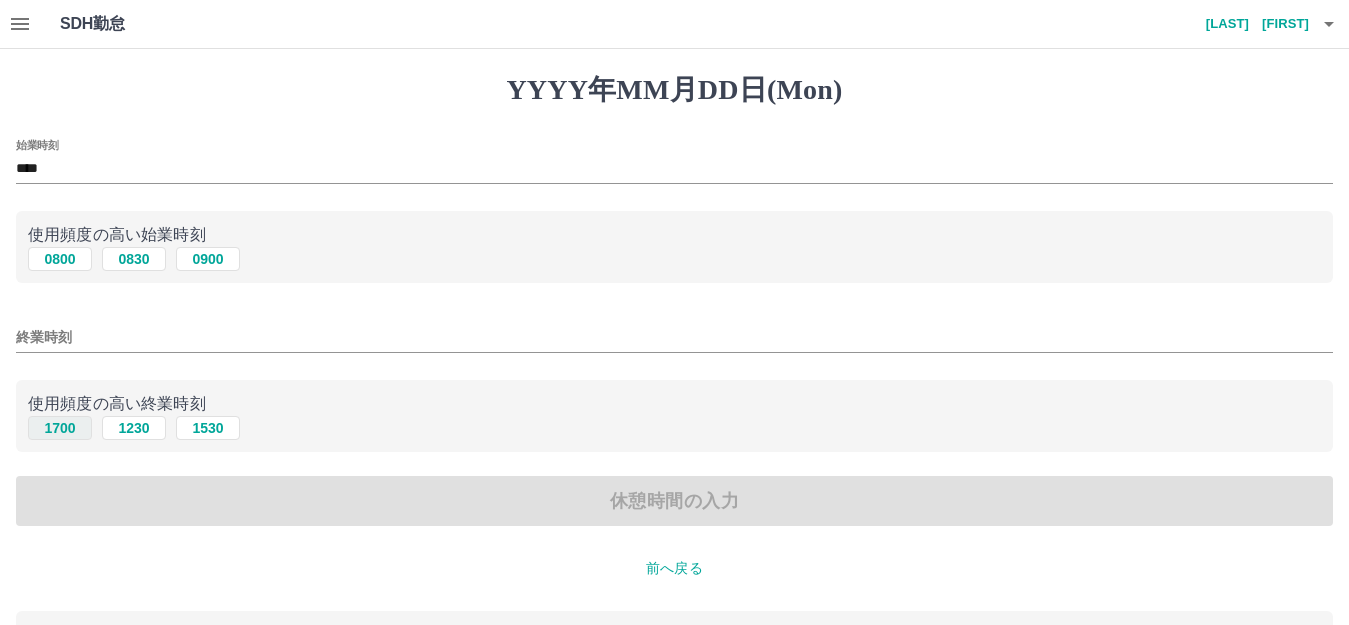 click on "1700" at bounding box center [60, 428] 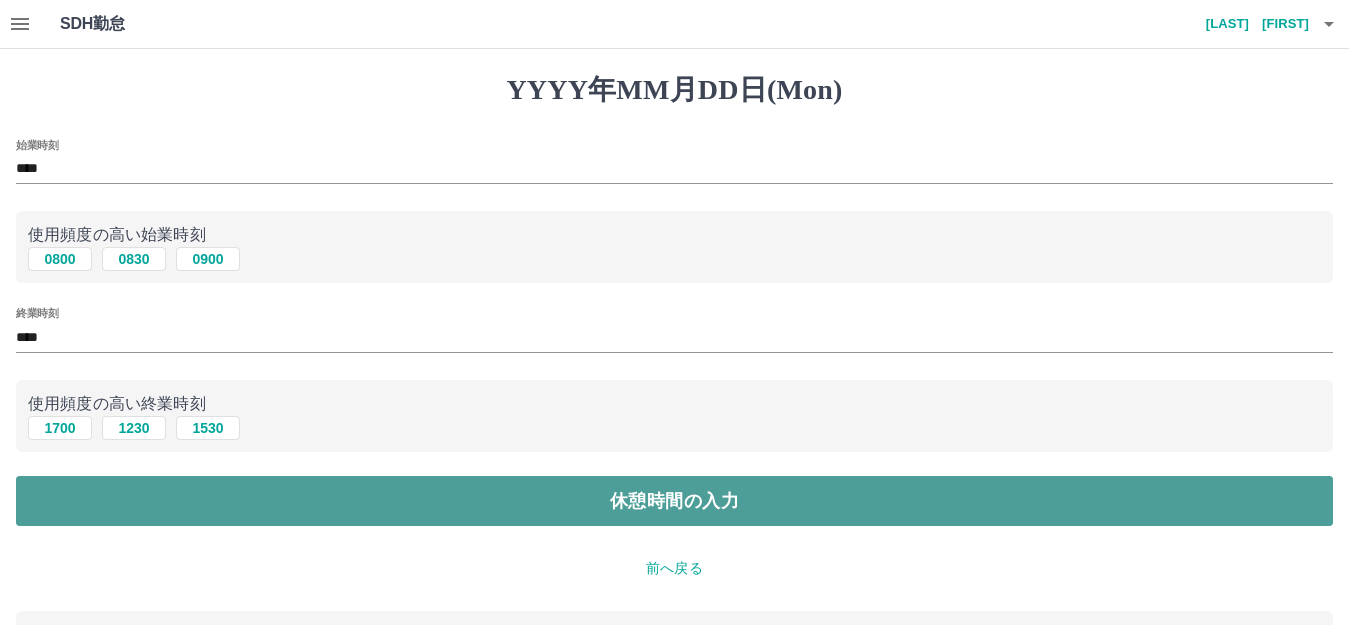 click on "休憩時間の入力" at bounding box center (674, 501) 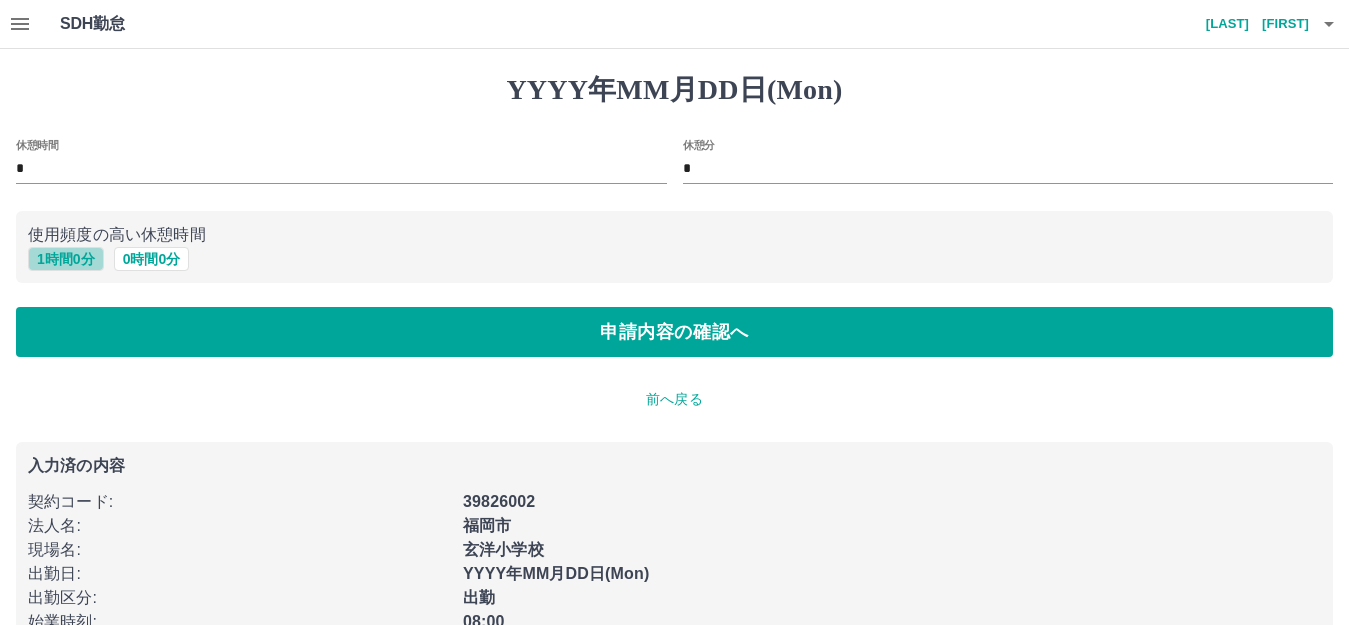 click on "1 時間 0 分" at bounding box center (66, 259) 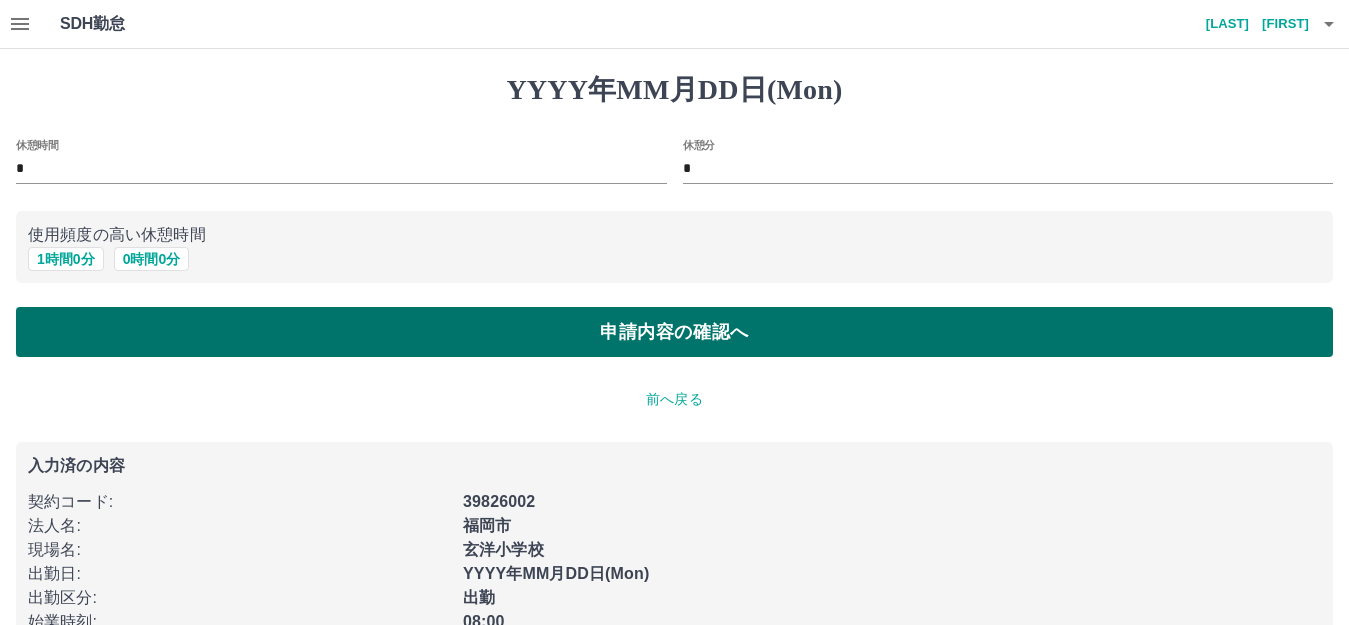 click on "申請内容の確認へ" at bounding box center [674, 332] 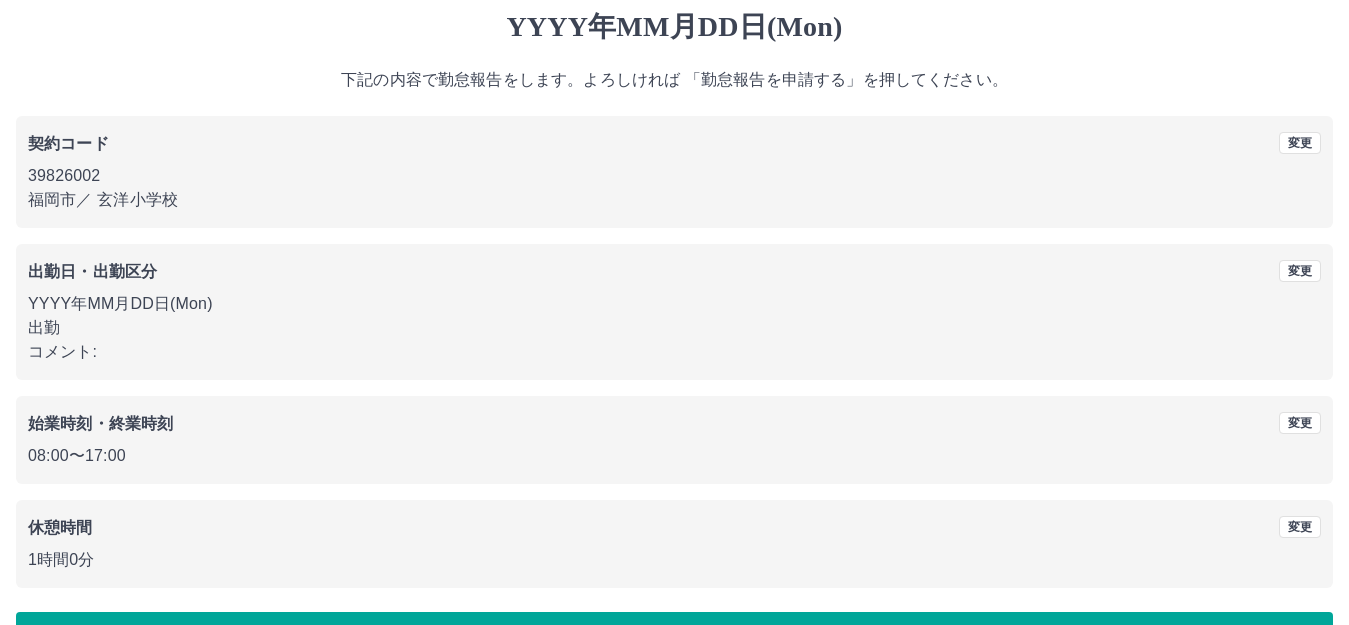 scroll, scrollTop: 124, scrollLeft: 0, axis: vertical 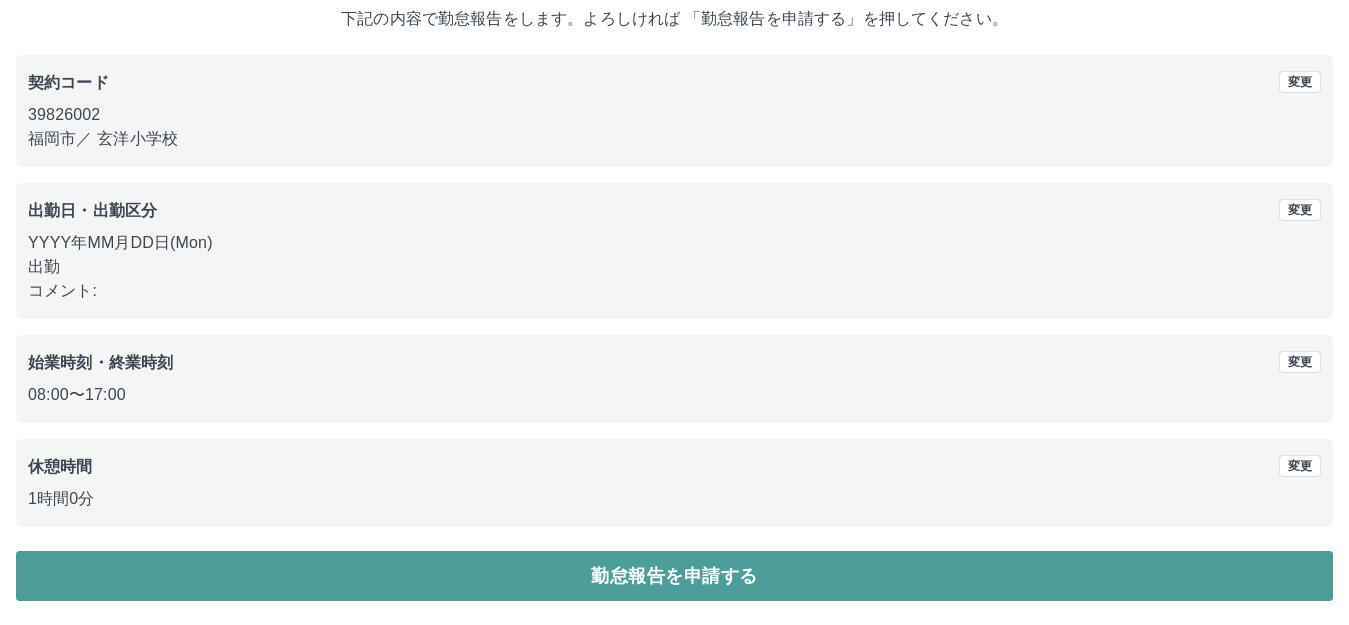 click on "勤怠報告を申請する" at bounding box center [674, 576] 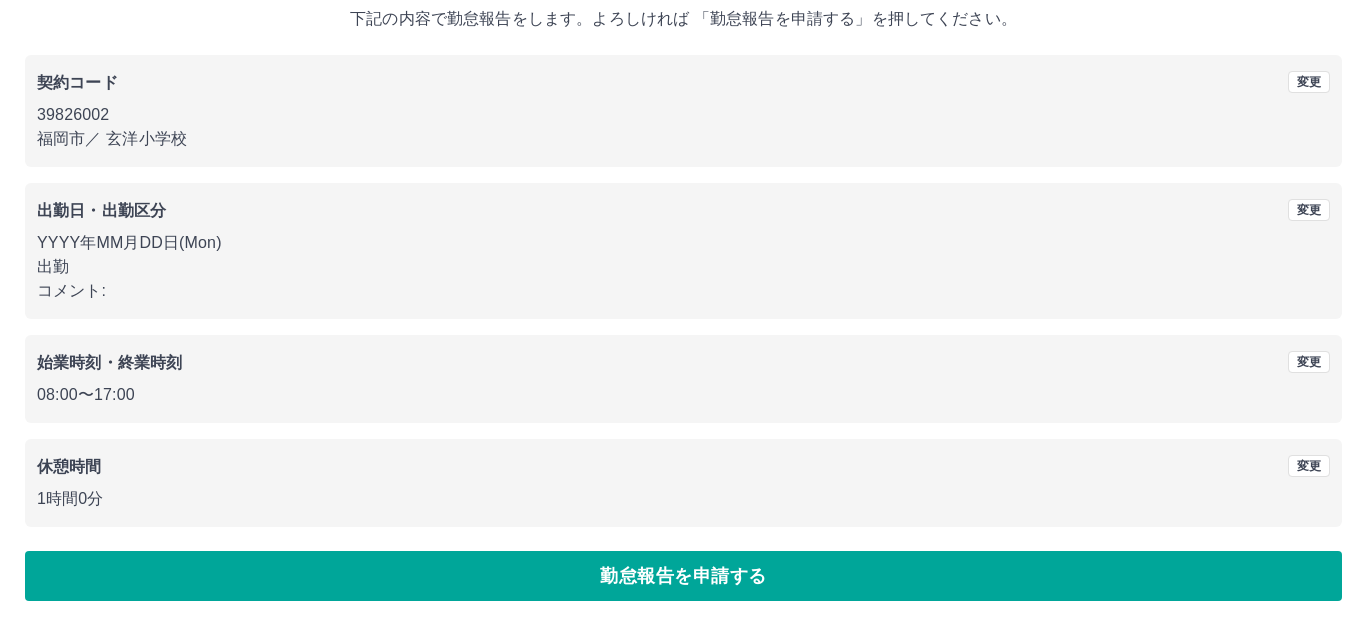 scroll, scrollTop: 0, scrollLeft: 0, axis: both 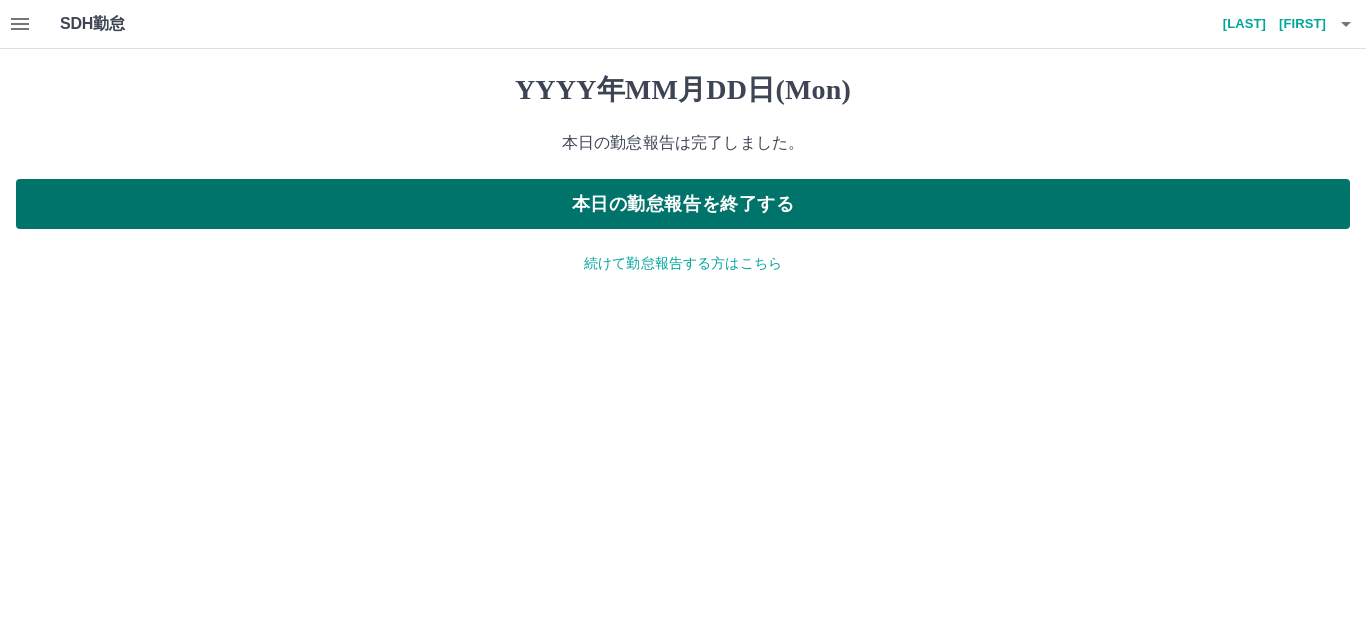 click on "本日の勤怠報告を終了する" at bounding box center (683, 204) 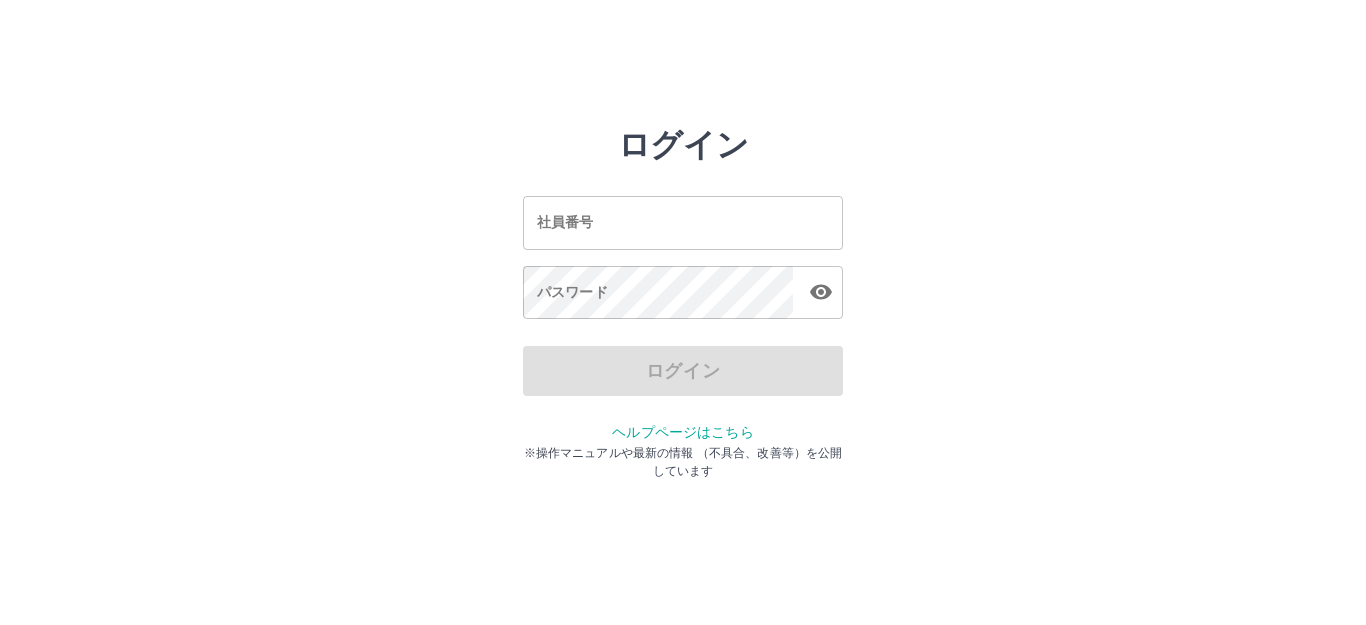 scroll, scrollTop: 0, scrollLeft: 0, axis: both 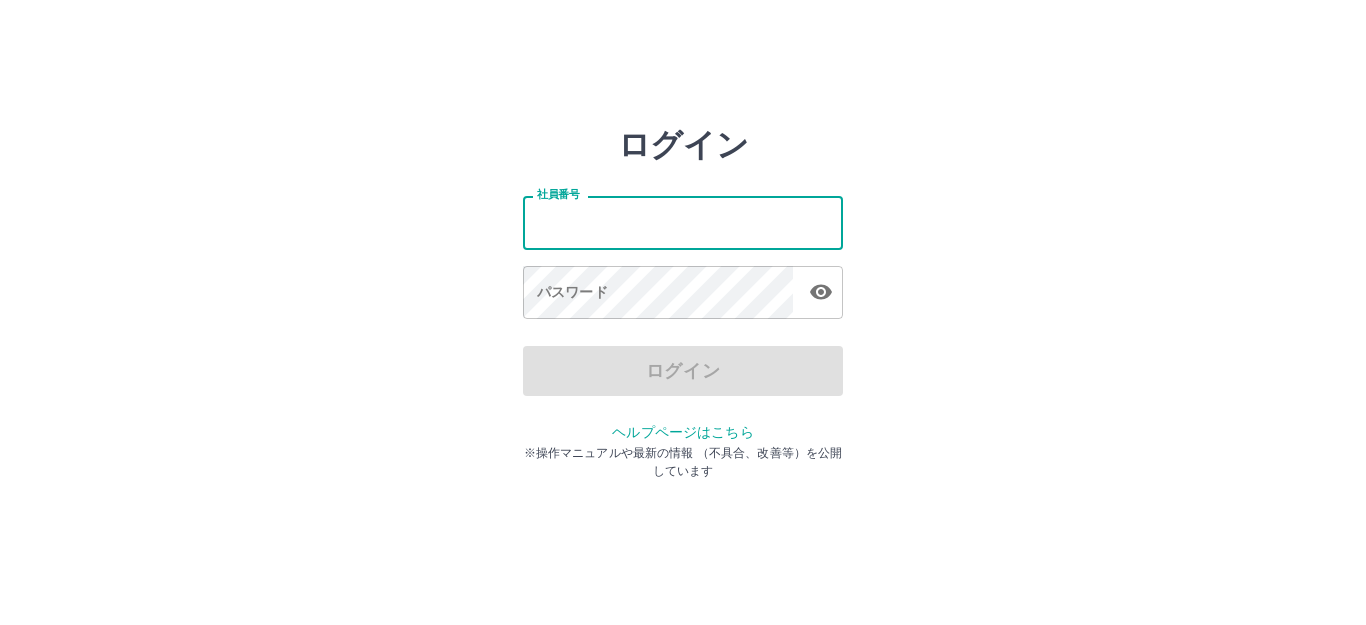 click on "社員番号" at bounding box center [683, 222] 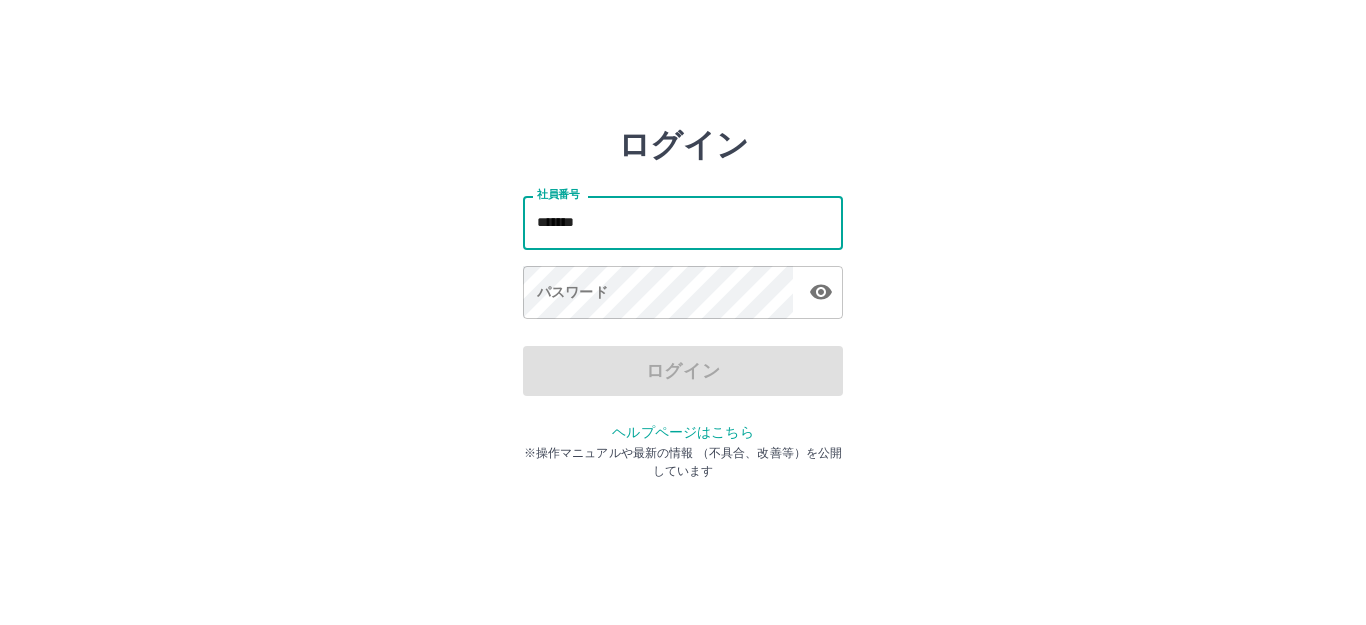 type on "*******" 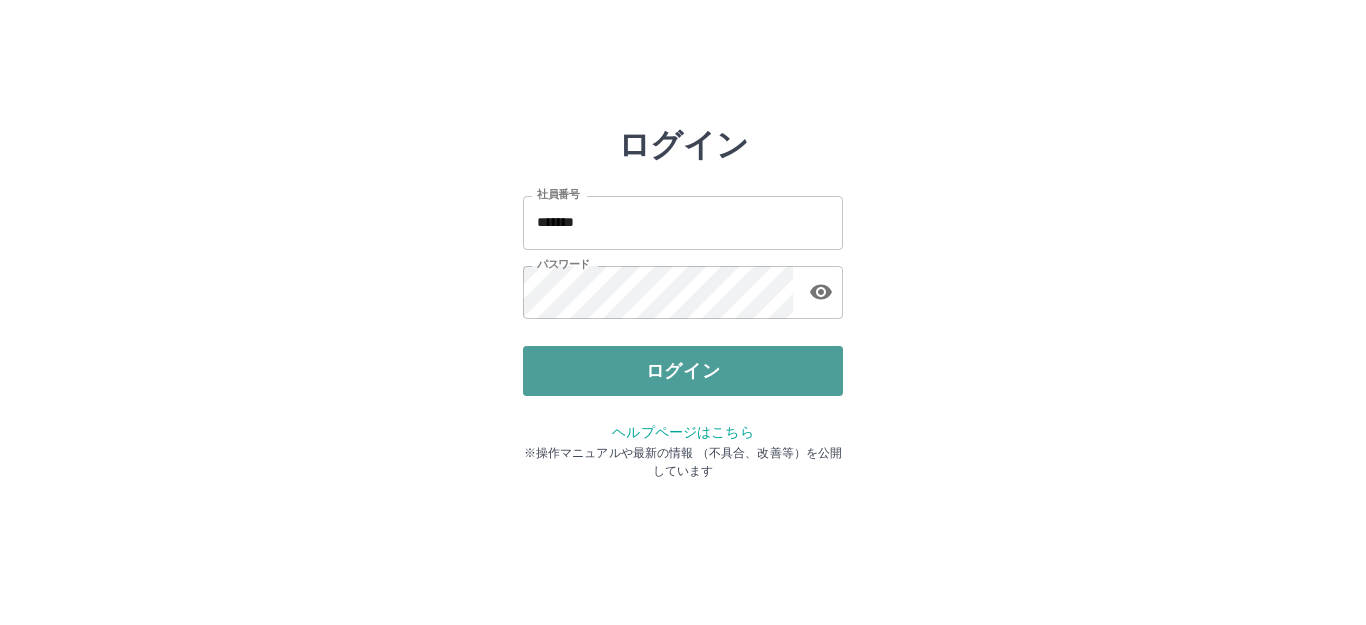 click on "ログイン" at bounding box center [683, 371] 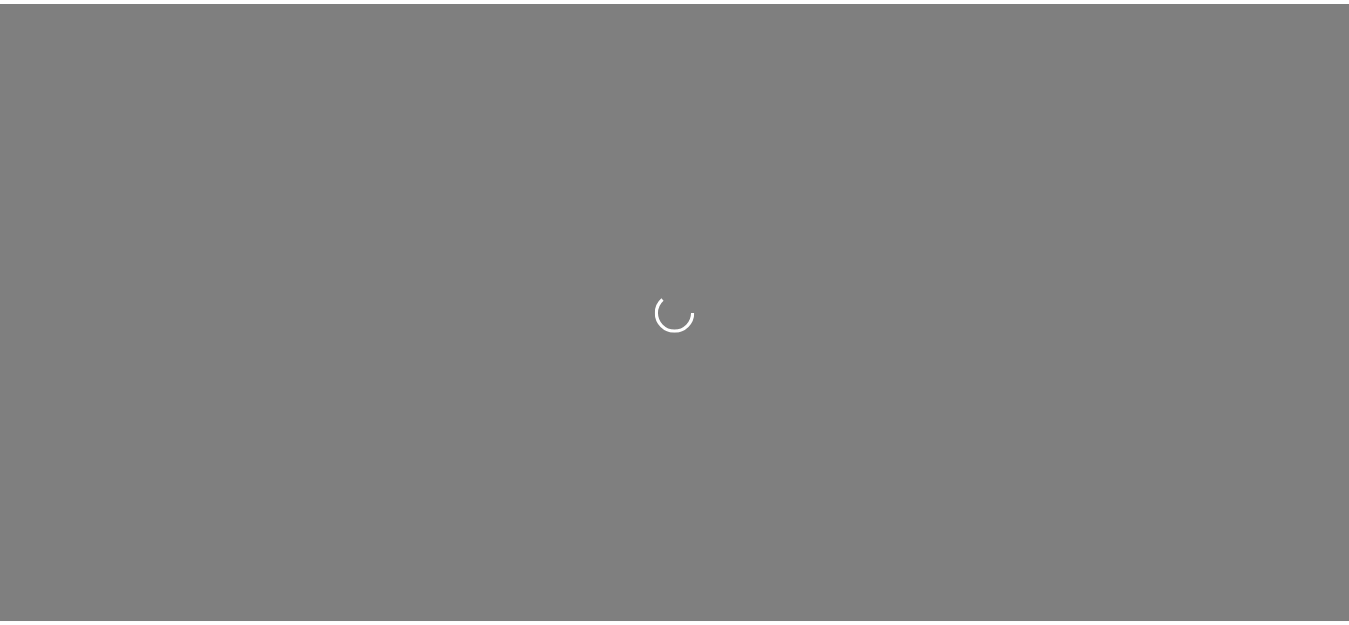 scroll, scrollTop: 0, scrollLeft: 0, axis: both 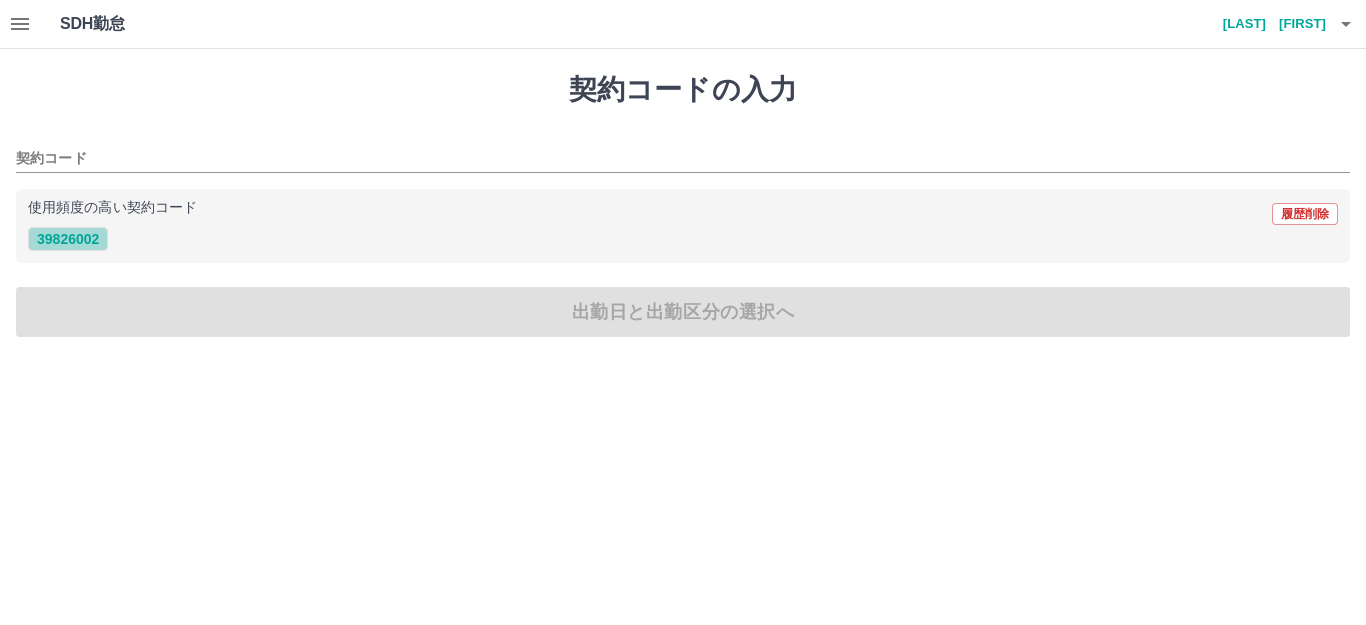 click on "39826002" at bounding box center [68, 239] 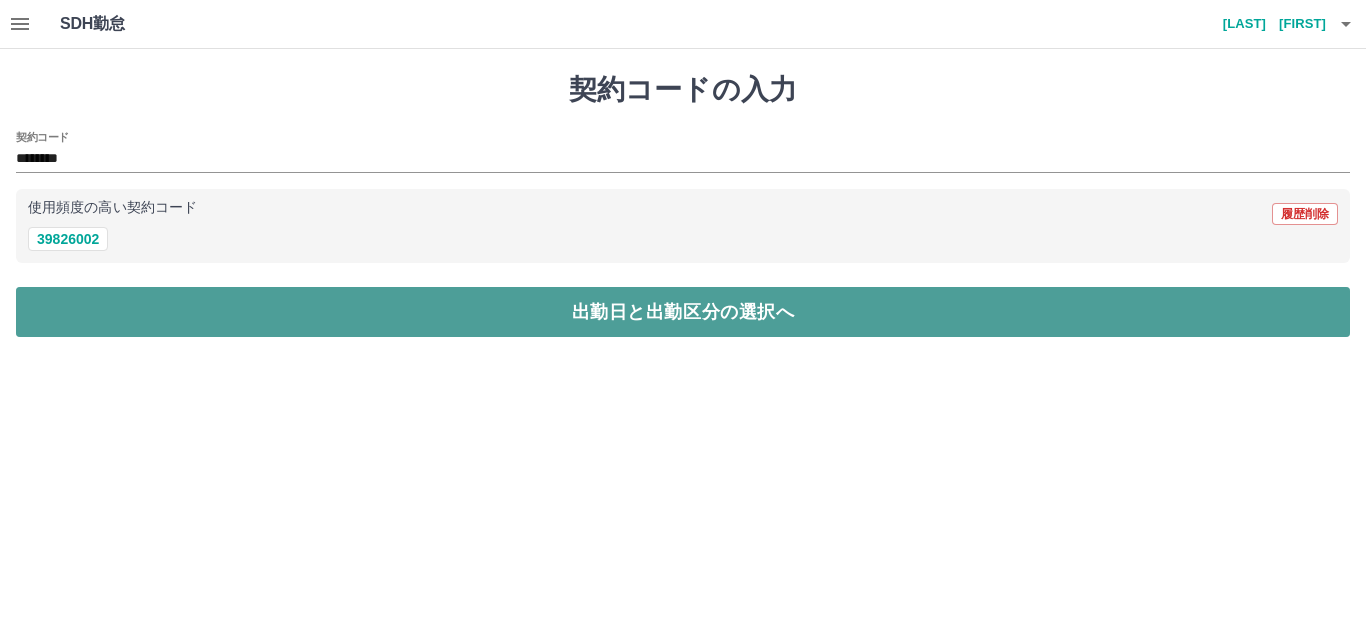 click on "出勤日と出勤区分の選択へ" at bounding box center [683, 312] 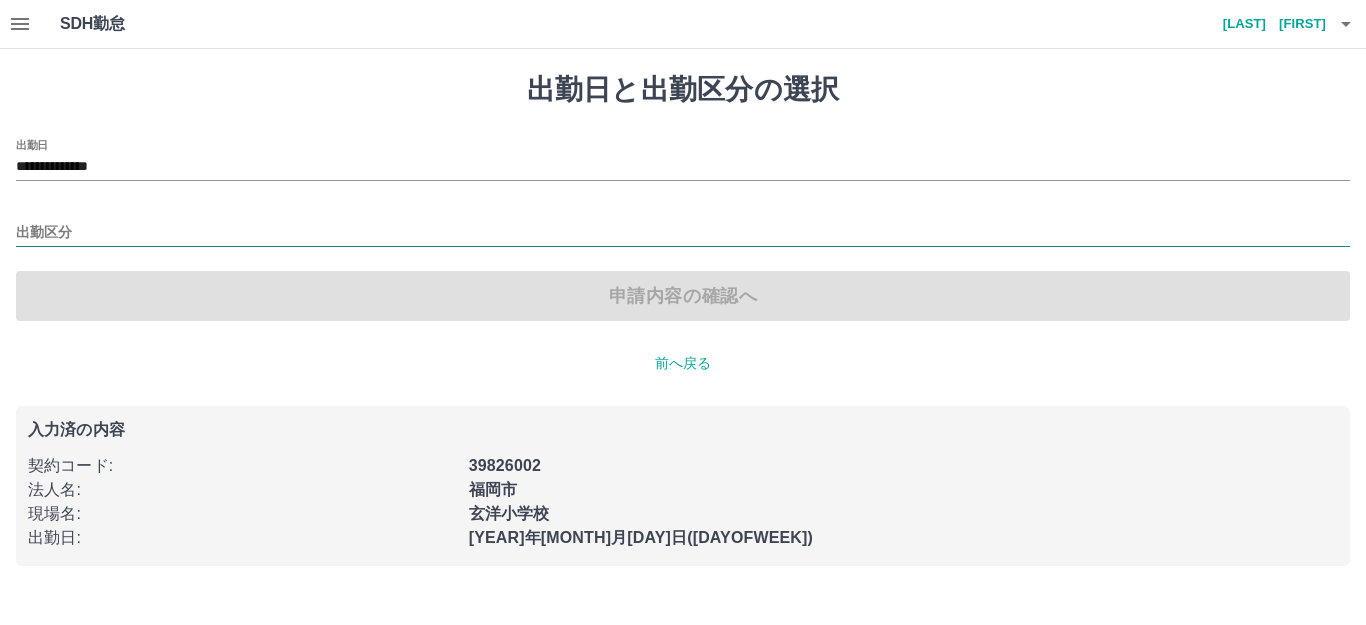 click on "出勤区分" at bounding box center [683, 233] 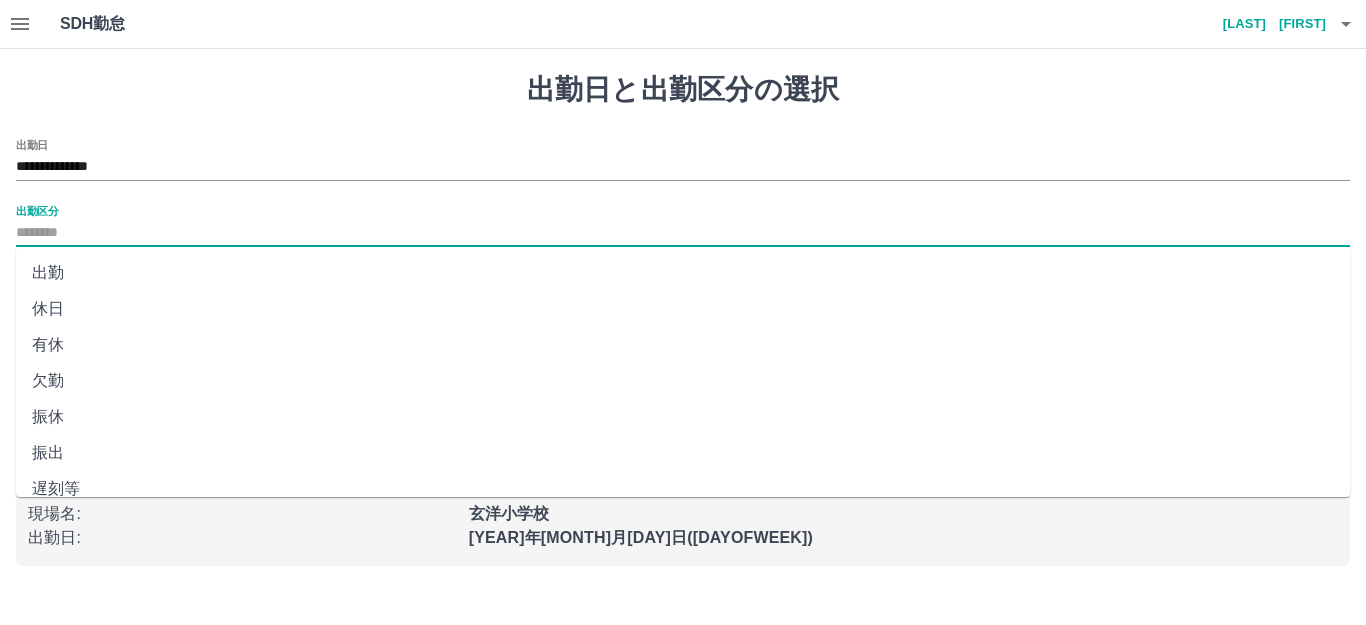 click on "出勤" at bounding box center [683, 273] 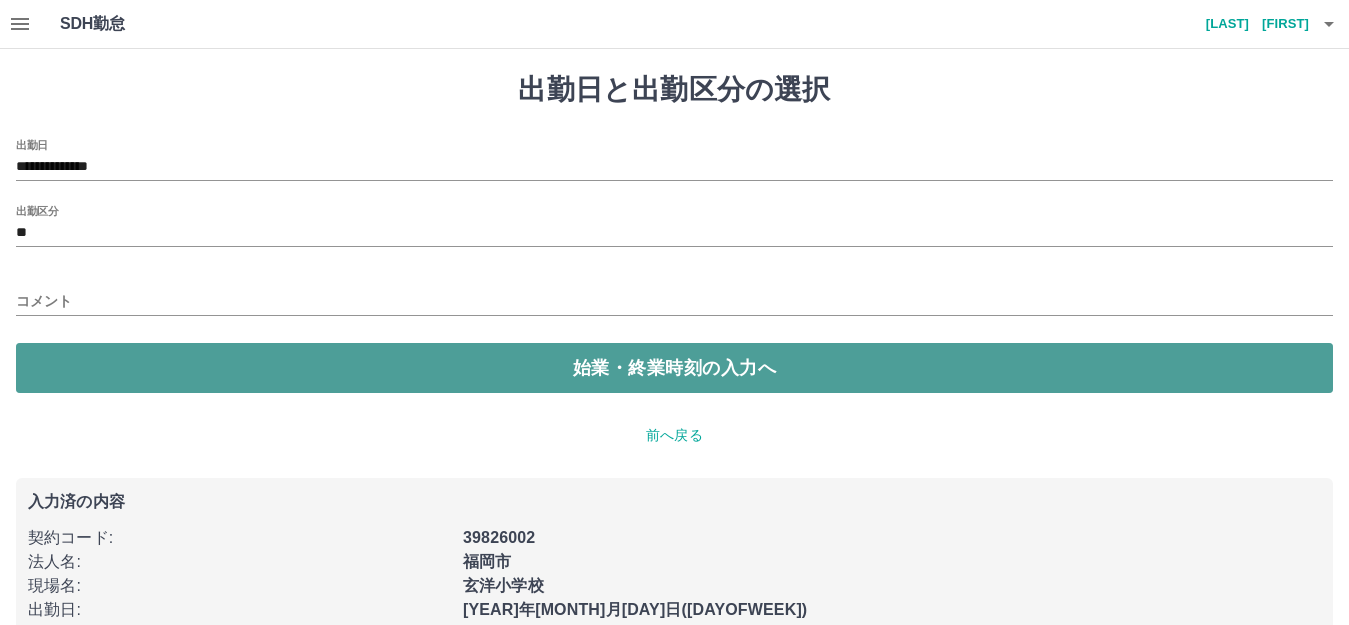 click on "始業・終業時刻の入力へ" at bounding box center [674, 368] 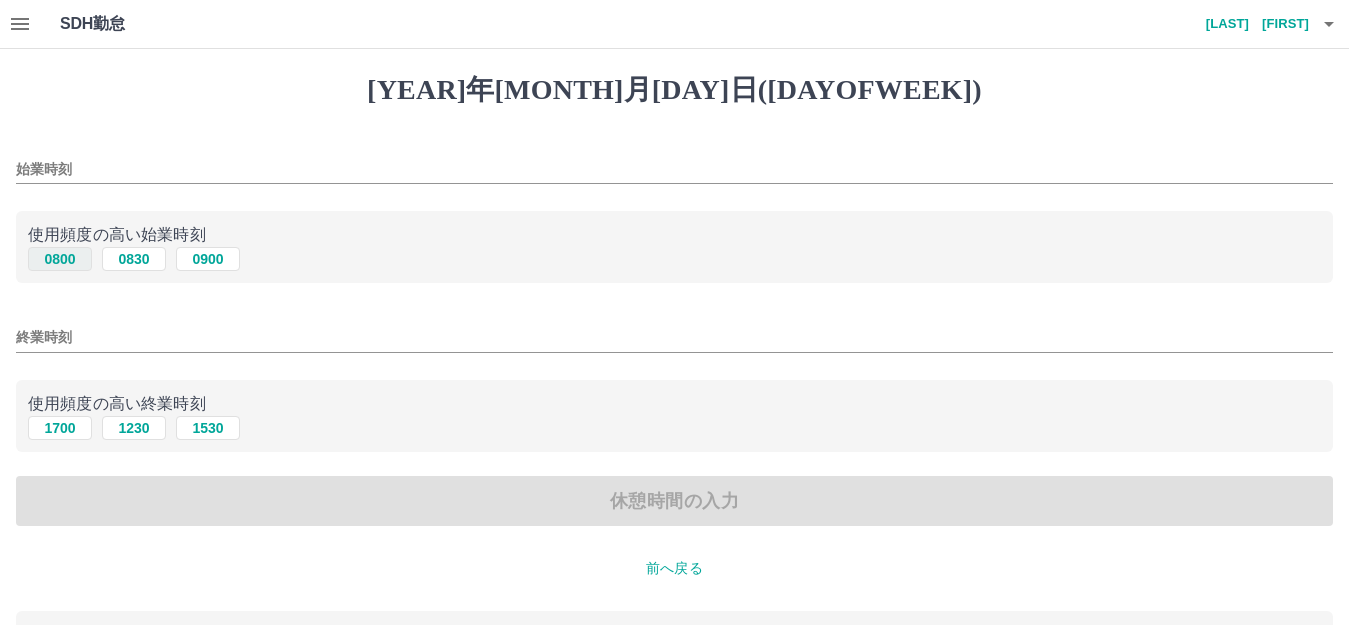 click on "0800" at bounding box center (60, 259) 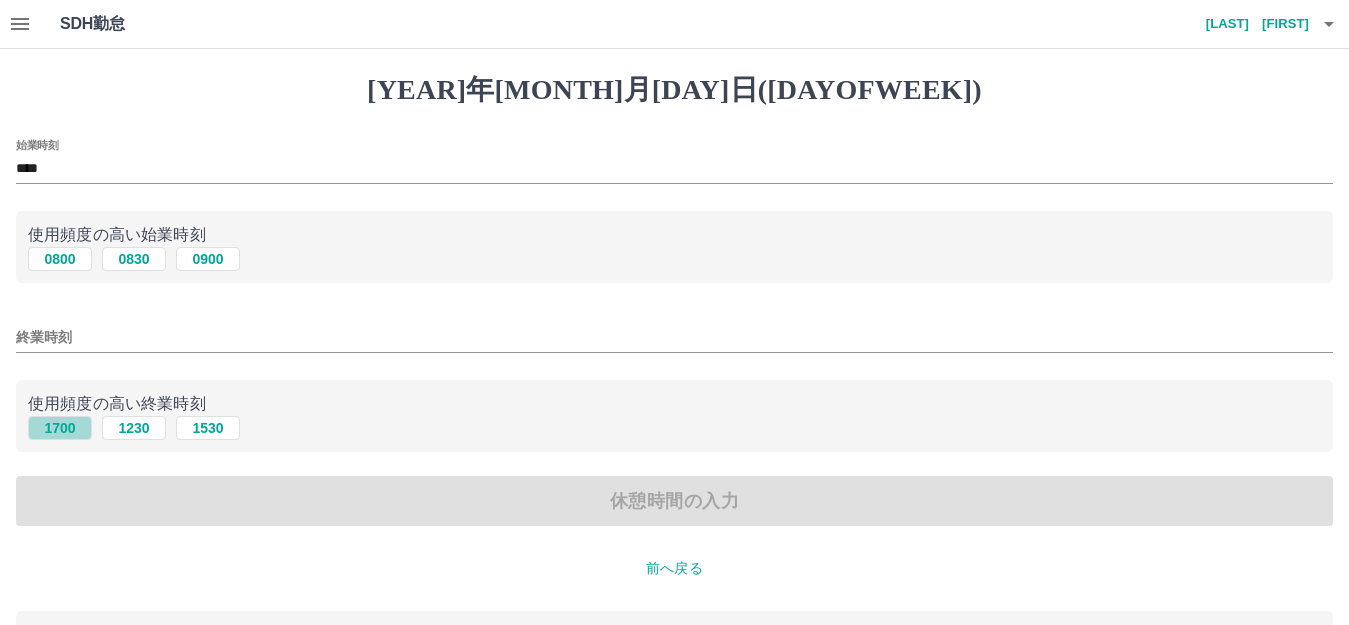 click on "1700" at bounding box center [60, 428] 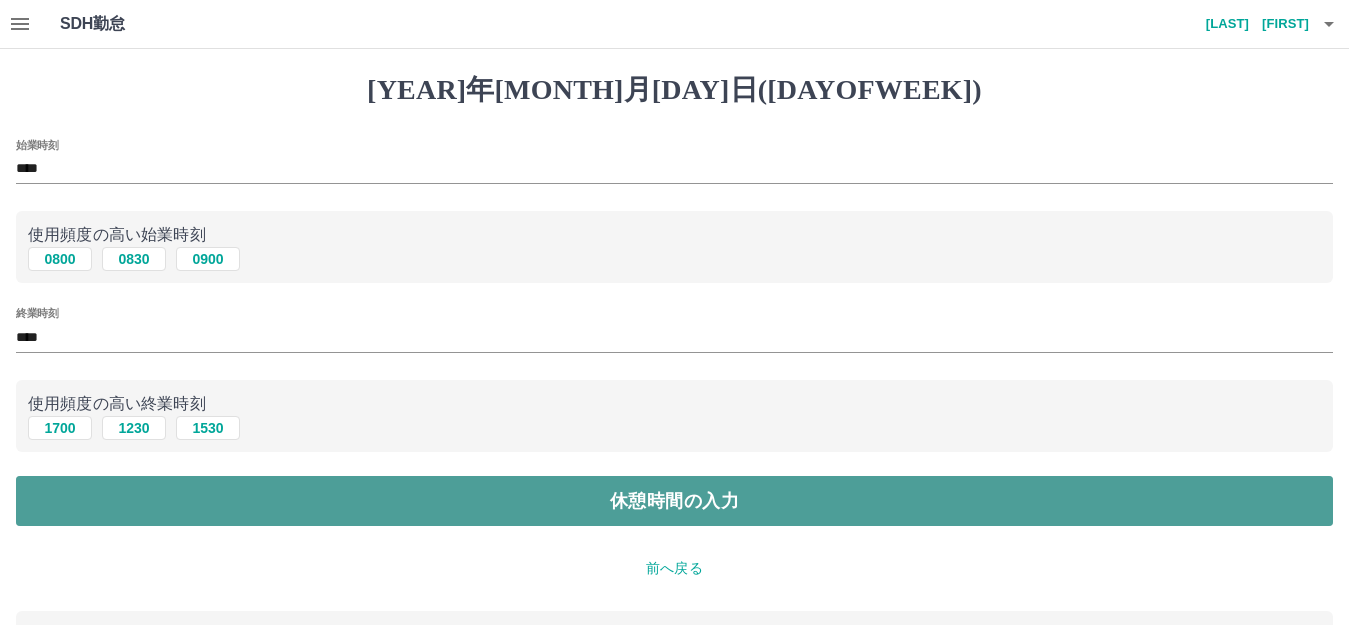 click on "休憩時間の入力" at bounding box center [674, 501] 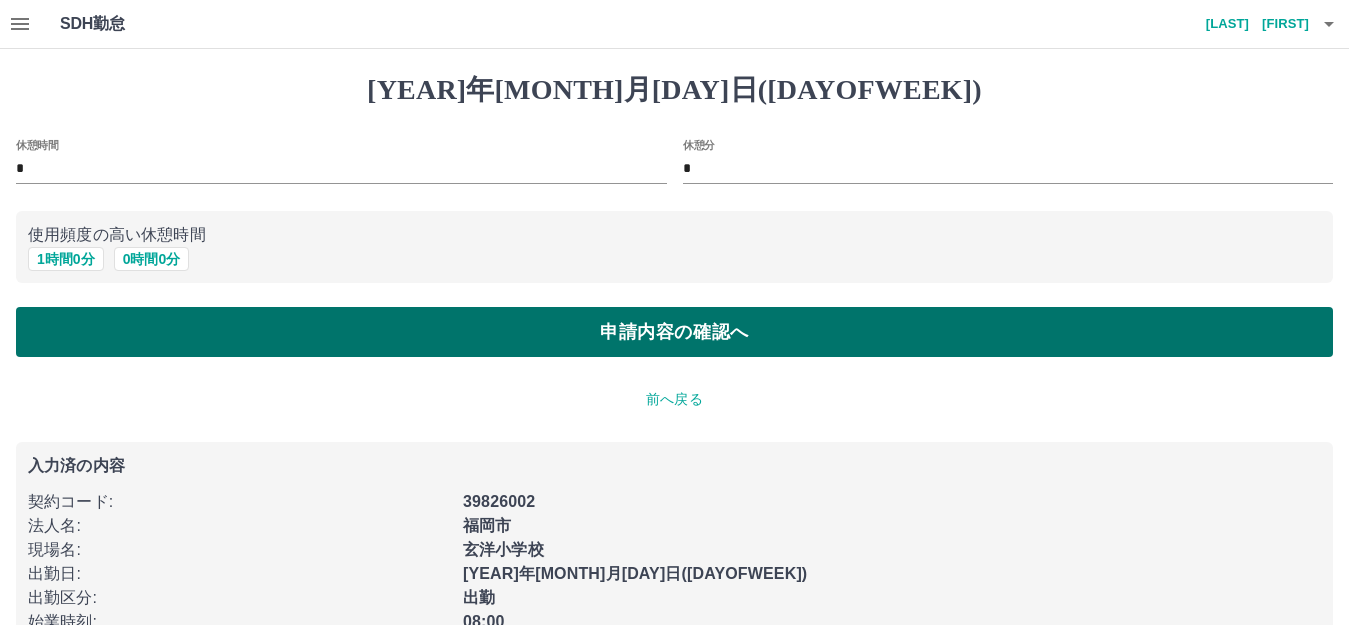 click on "申請内容の確認へ" at bounding box center (674, 332) 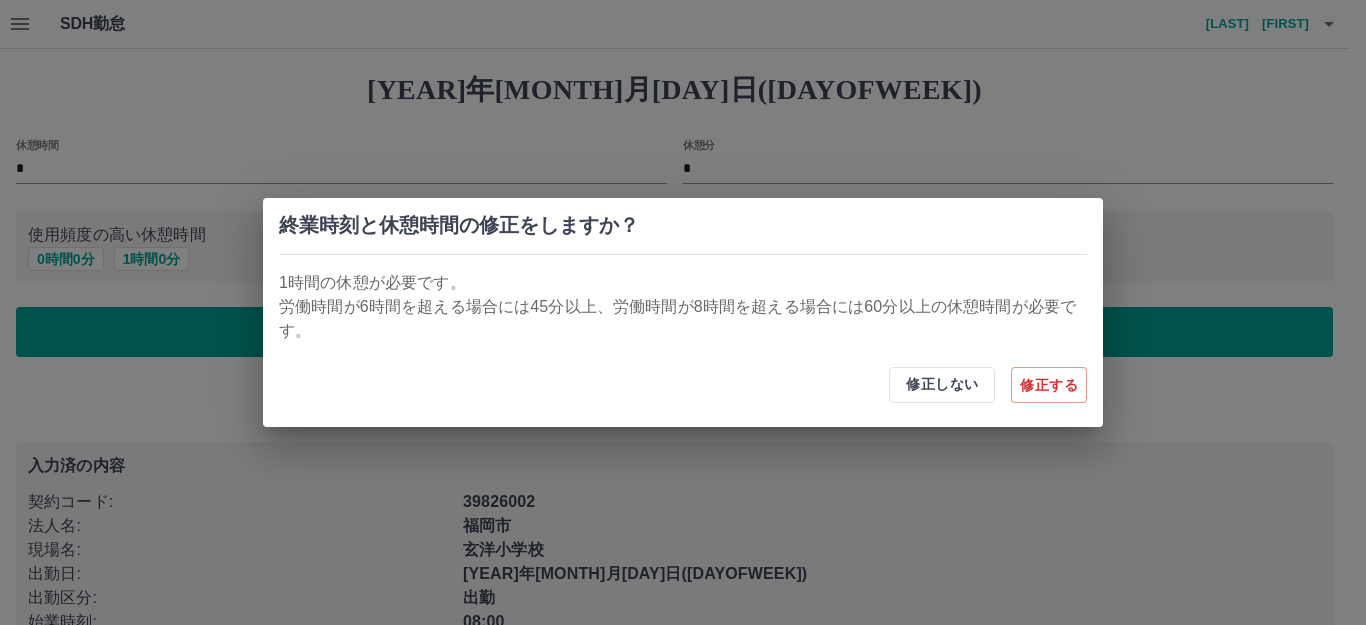 click on "終業時刻と休憩時間の修正をしますか？ 1時間の休憩が必要です。 労働時間が6時間を超える場合には45分以上、労働時間が8時間を超える場合には60分以上の休憩時間が必要です。 修正しない 修正する" at bounding box center (683, 312) 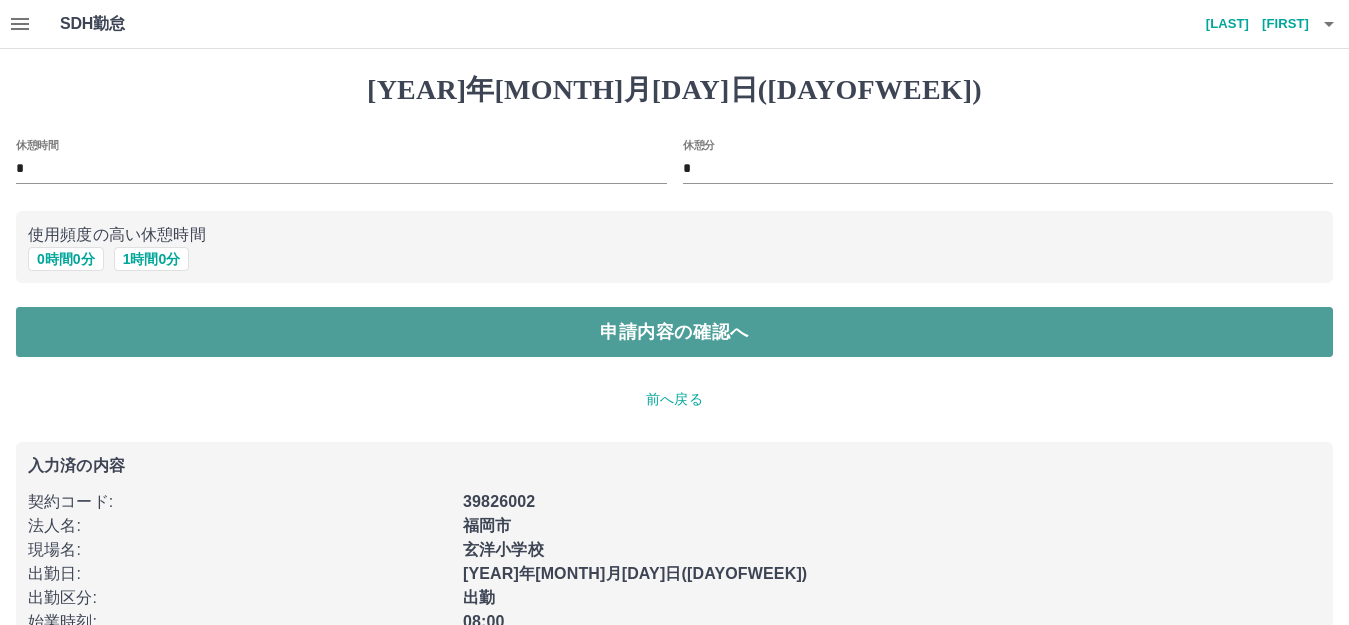 click on "申請内容の確認へ" at bounding box center (674, 332) 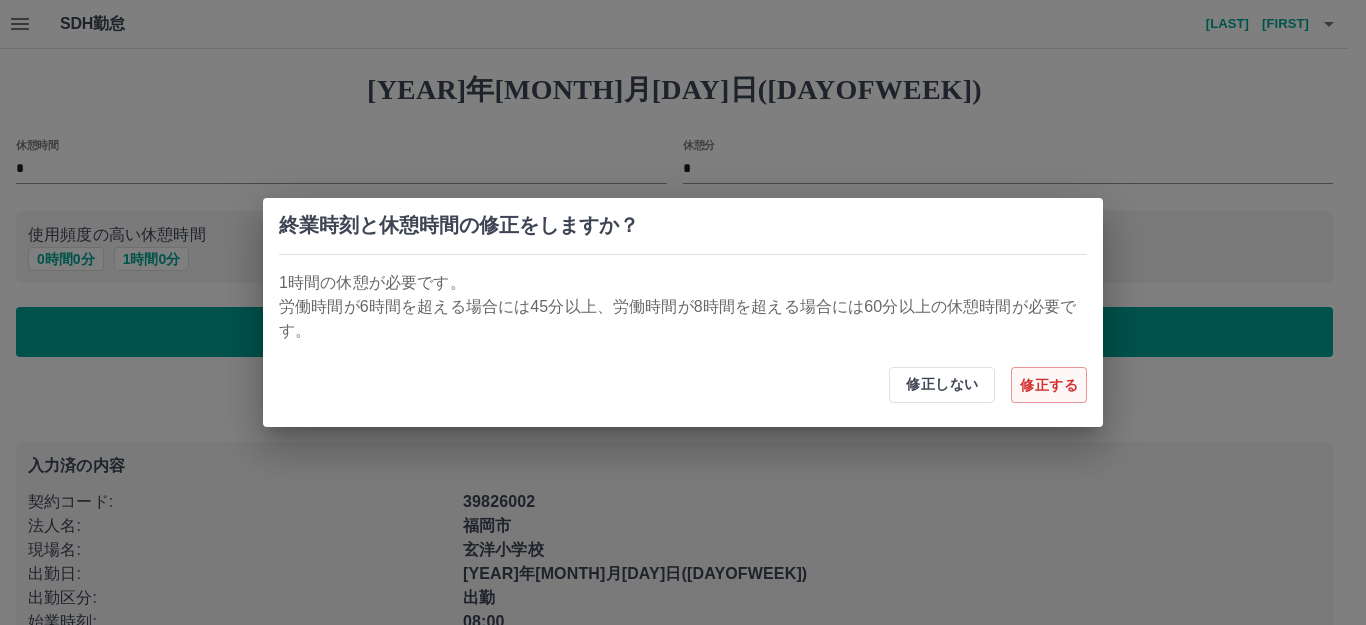 click on "修正する" at bounding box center [1049, 385] 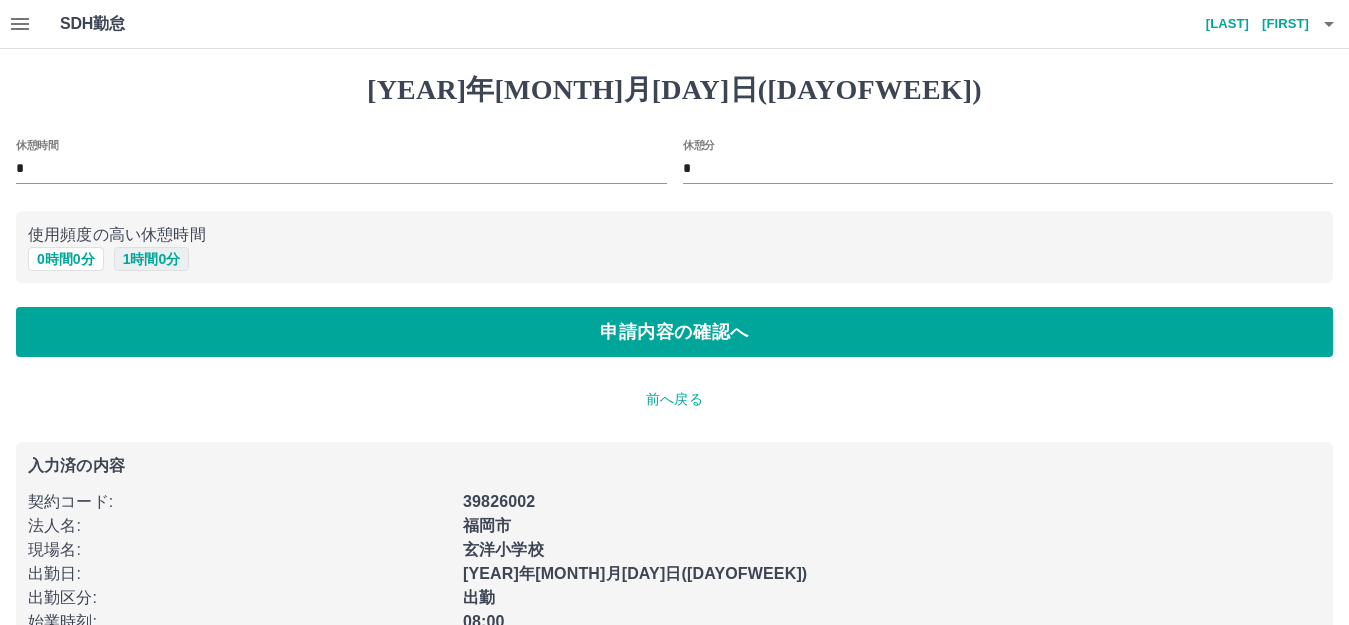 click on "1 時間 0 分" at bounding box center (152, 259) 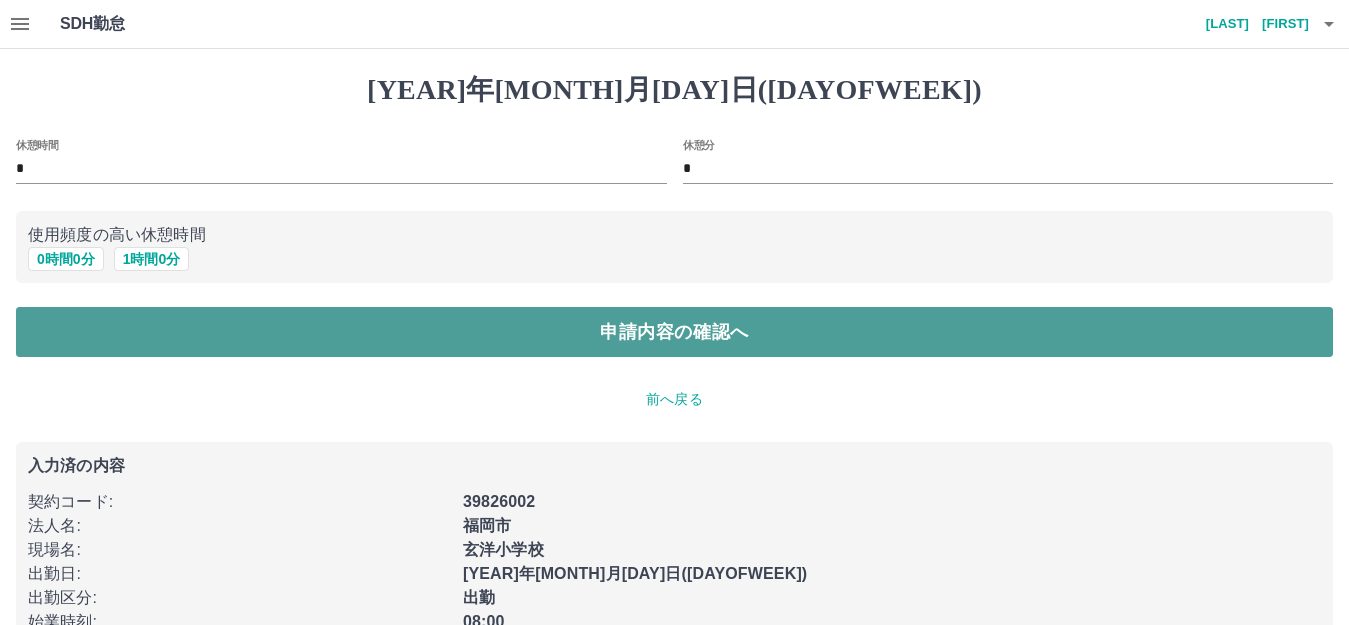 click on "申請内容の確認へ" at bounding box center (674, 332) 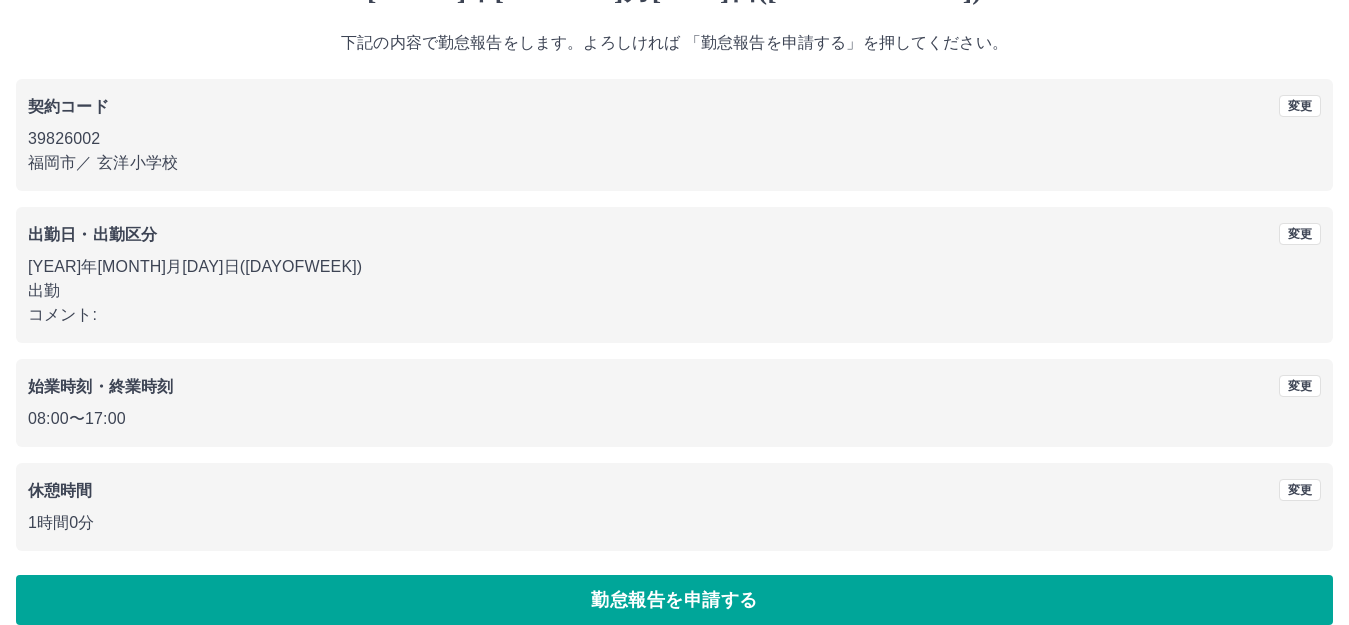 scroll, scrollTop: 124, scrollLeft: 0, axis: vertical 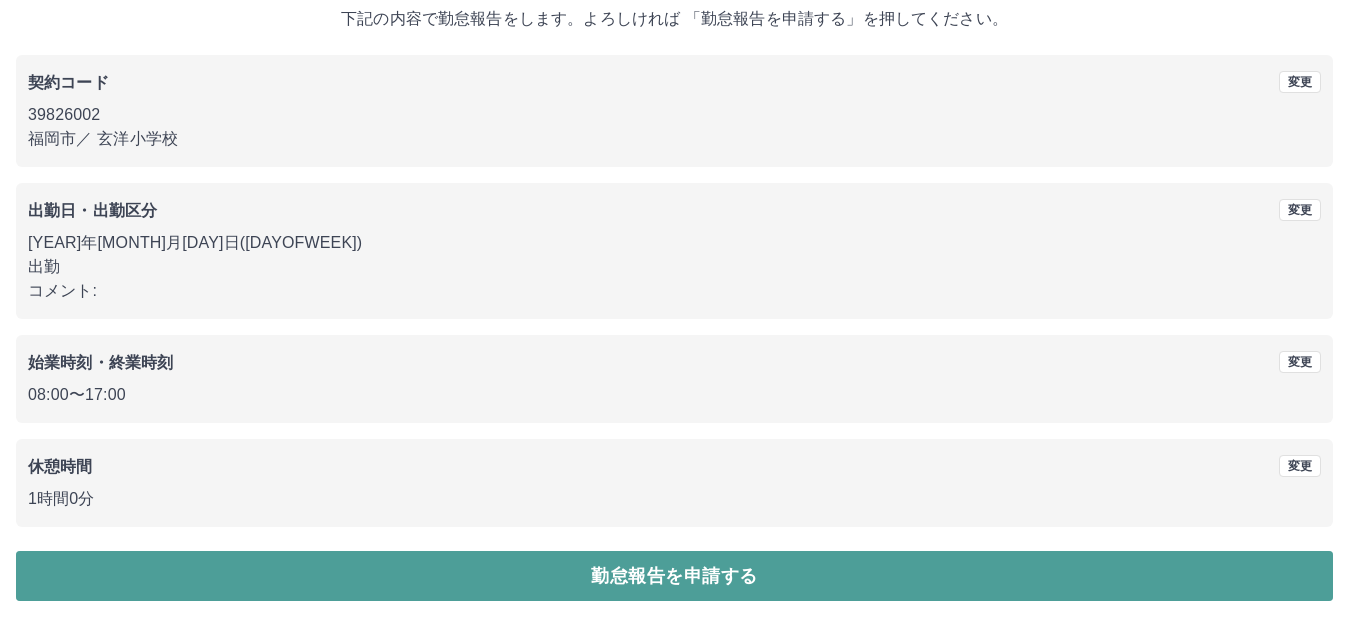 click on "勤怠報告を申請する" at bounding box center [674, 576] 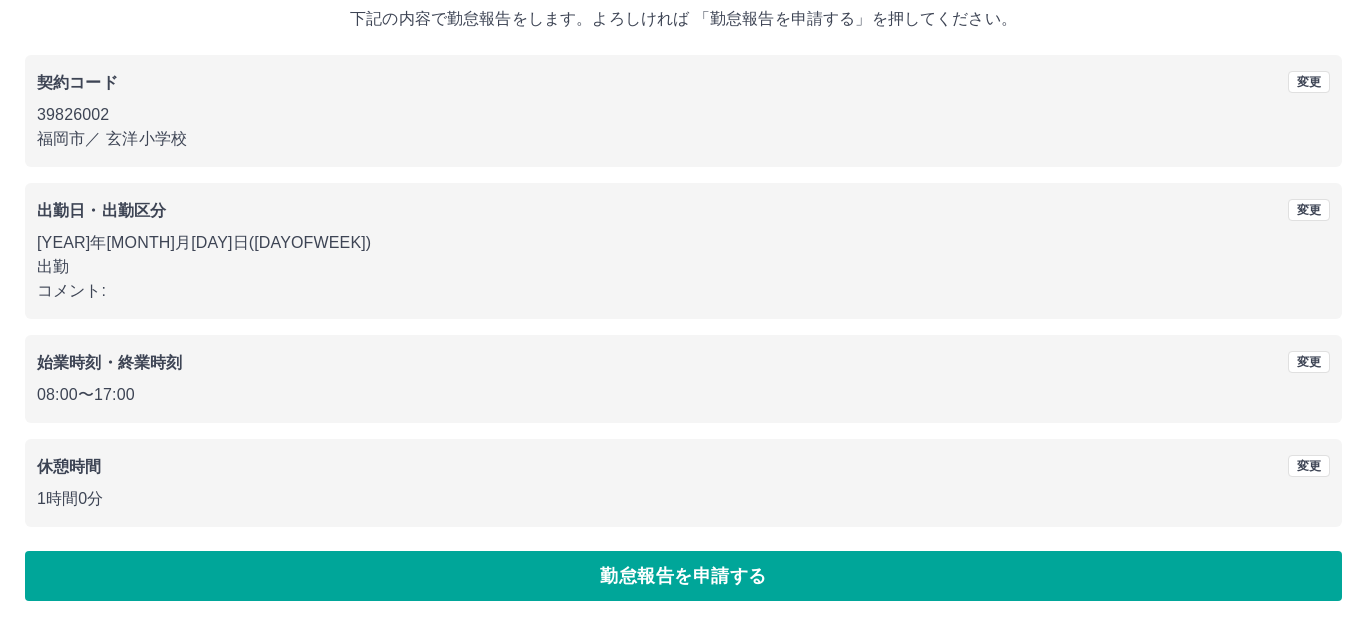 scroll, scrollTop: 0, scrollLeft: 0, axis: both 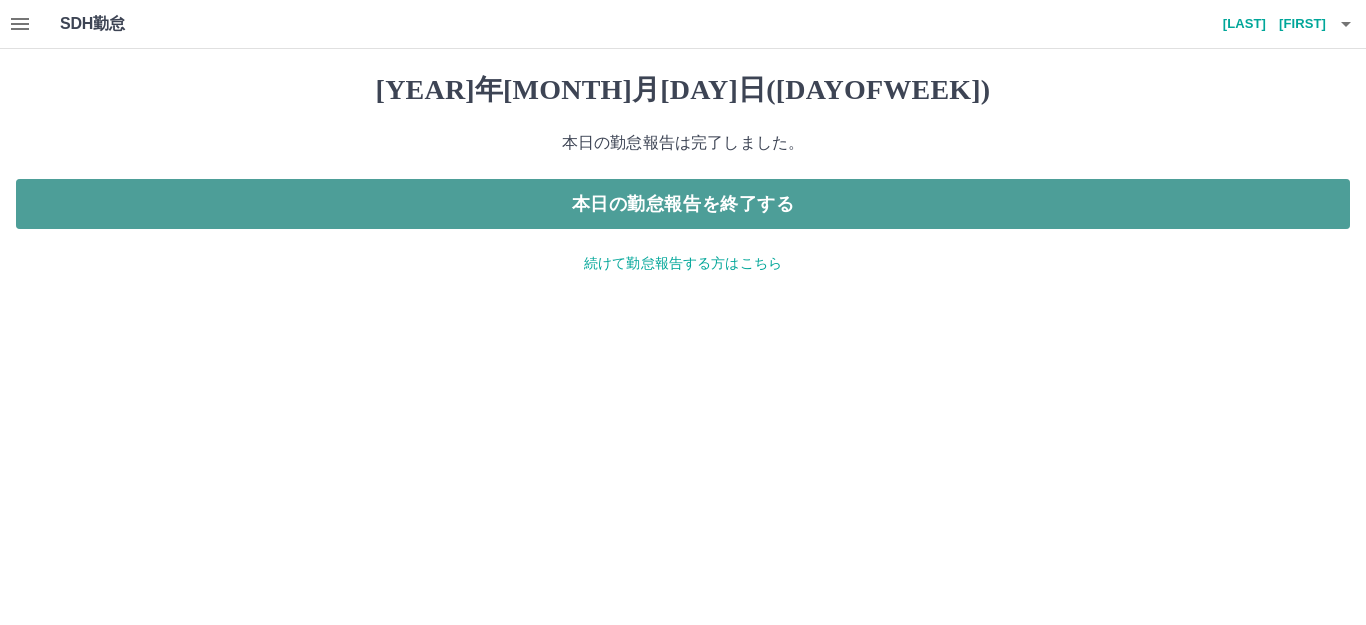 click on "本日の勤怠報告を終了する" at bounding box center [683, 204] 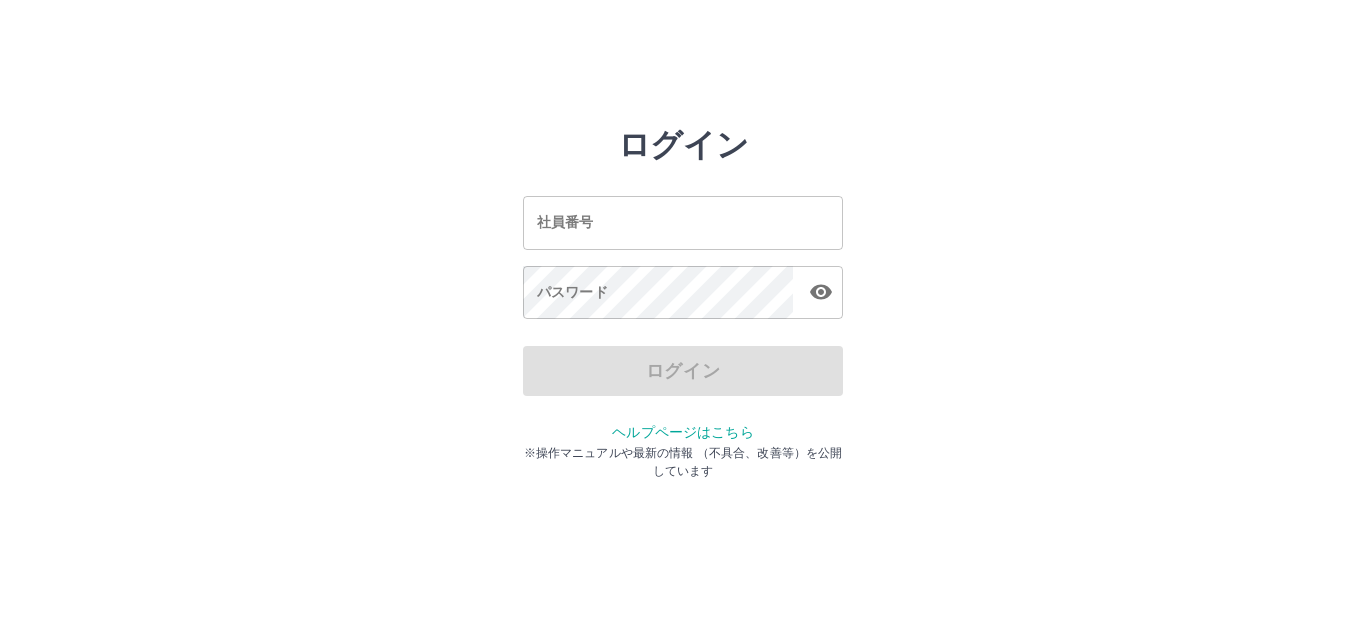 scroll, scrollTop: 0, scrollLeft: 0, axis: both 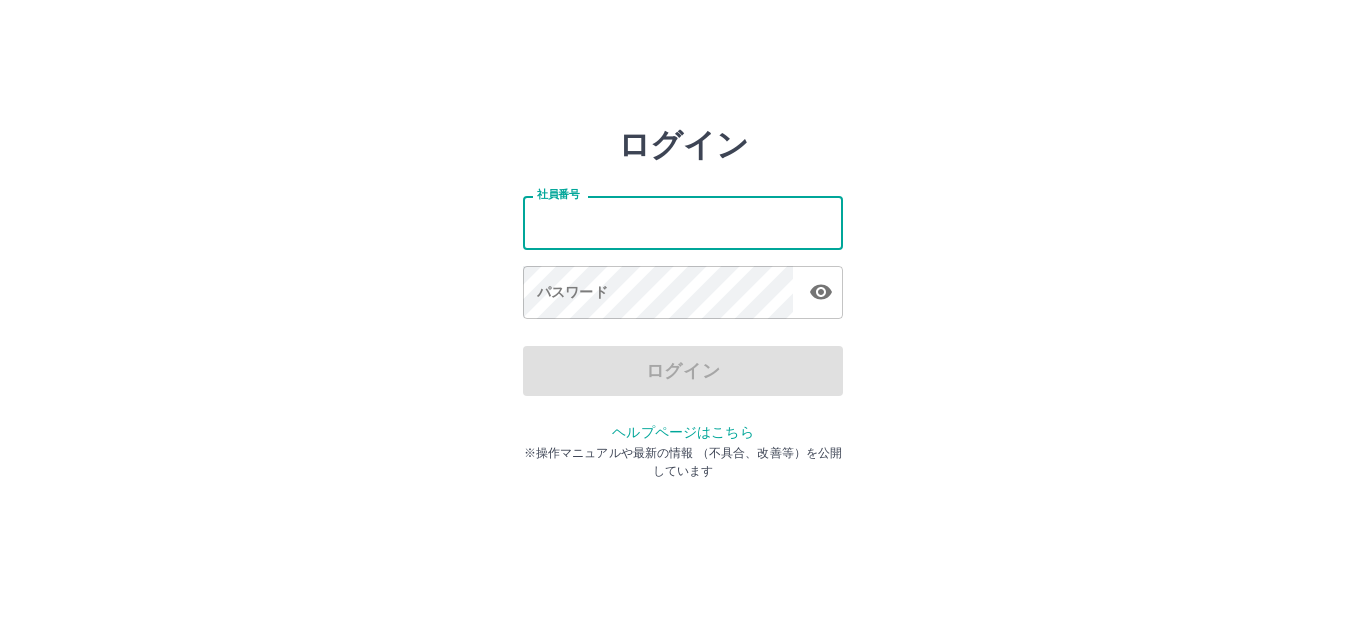 click on "社員番号" at bounding box center [683, 222] 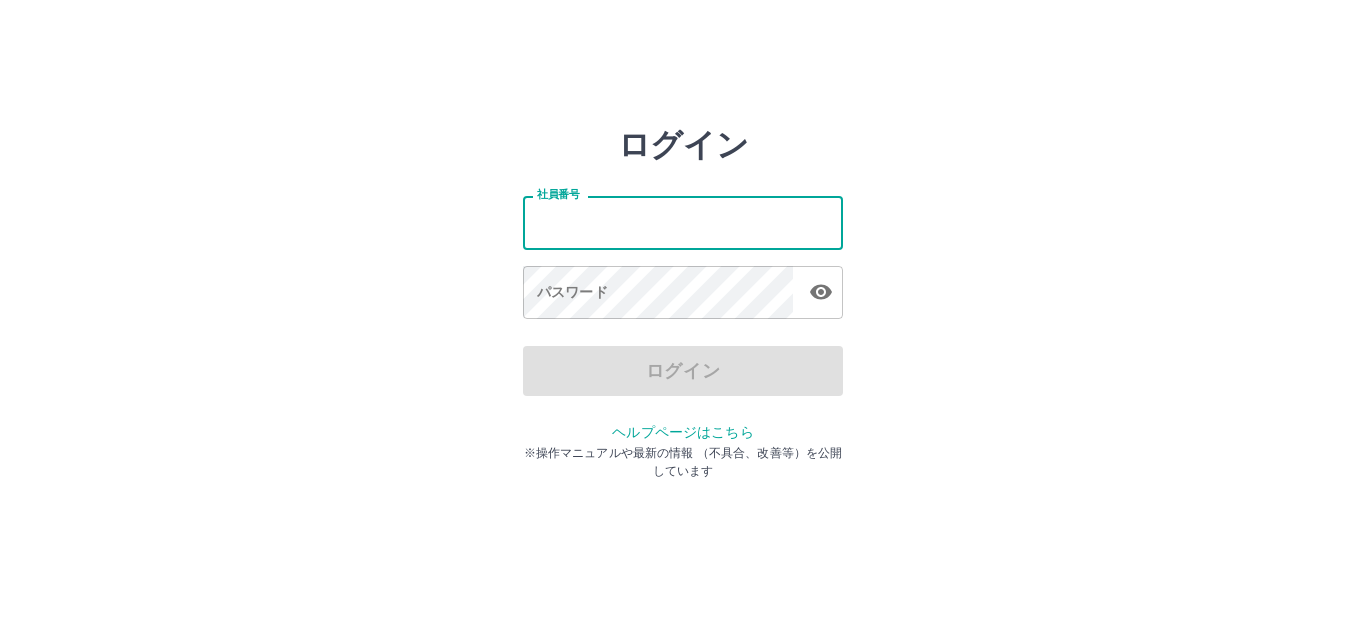 type on "*******" 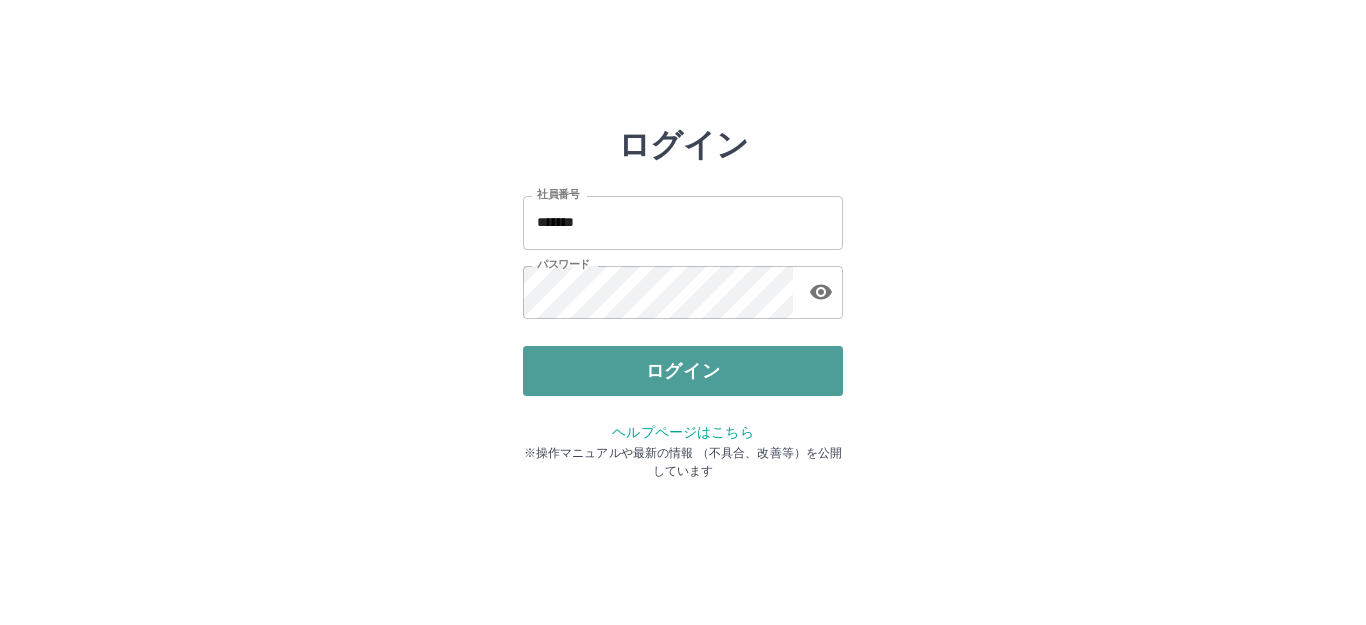 click on "ログイン" at bounding box center [683, 371] 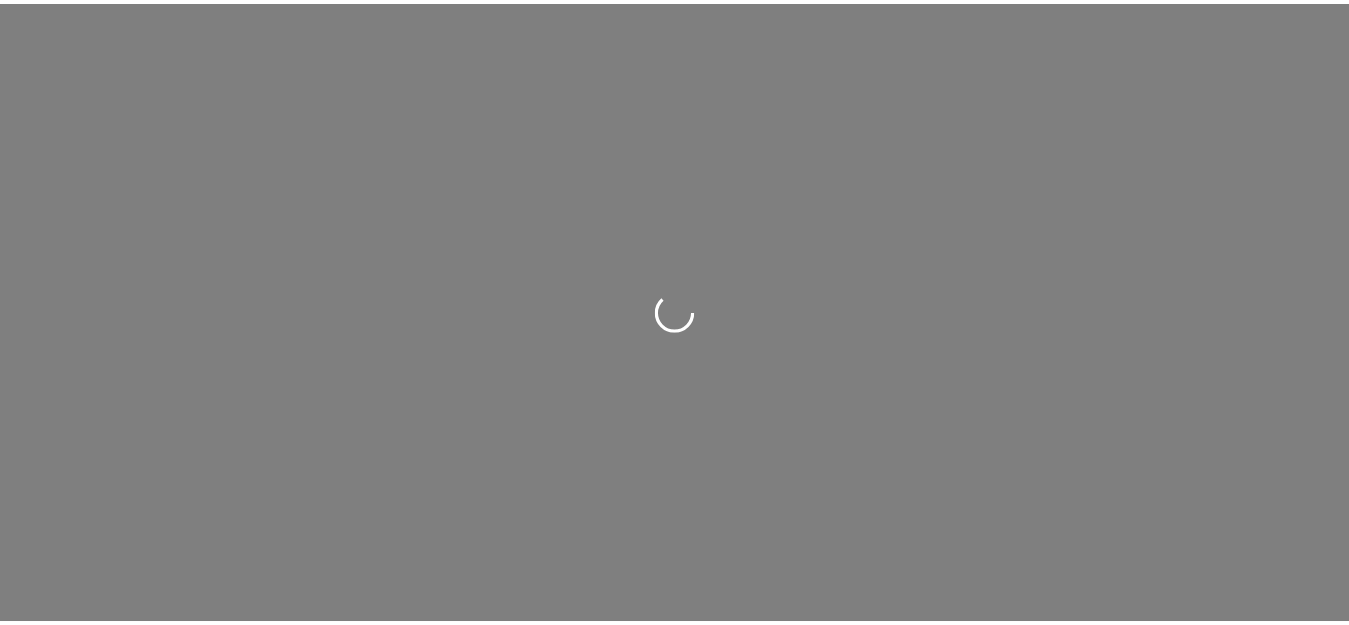 scroll, scrollTop: 0, scrollLeft: 0, axis: both 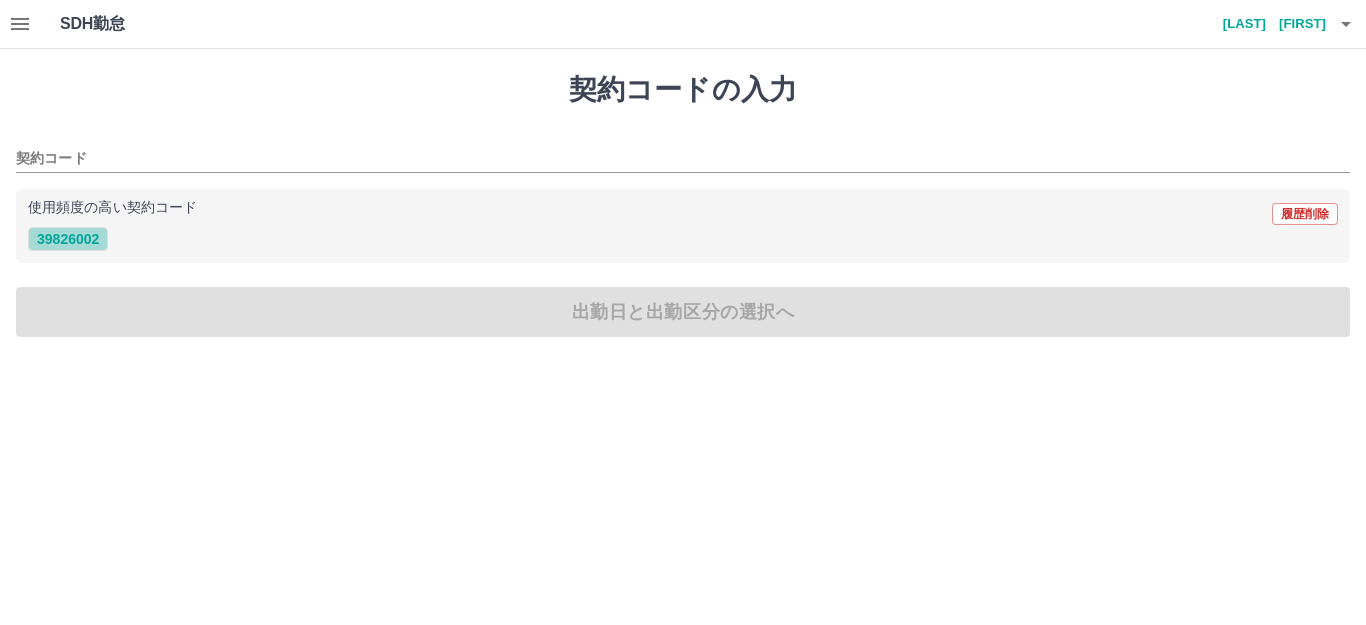 click on "39826002" at bounding box center (68, 239) 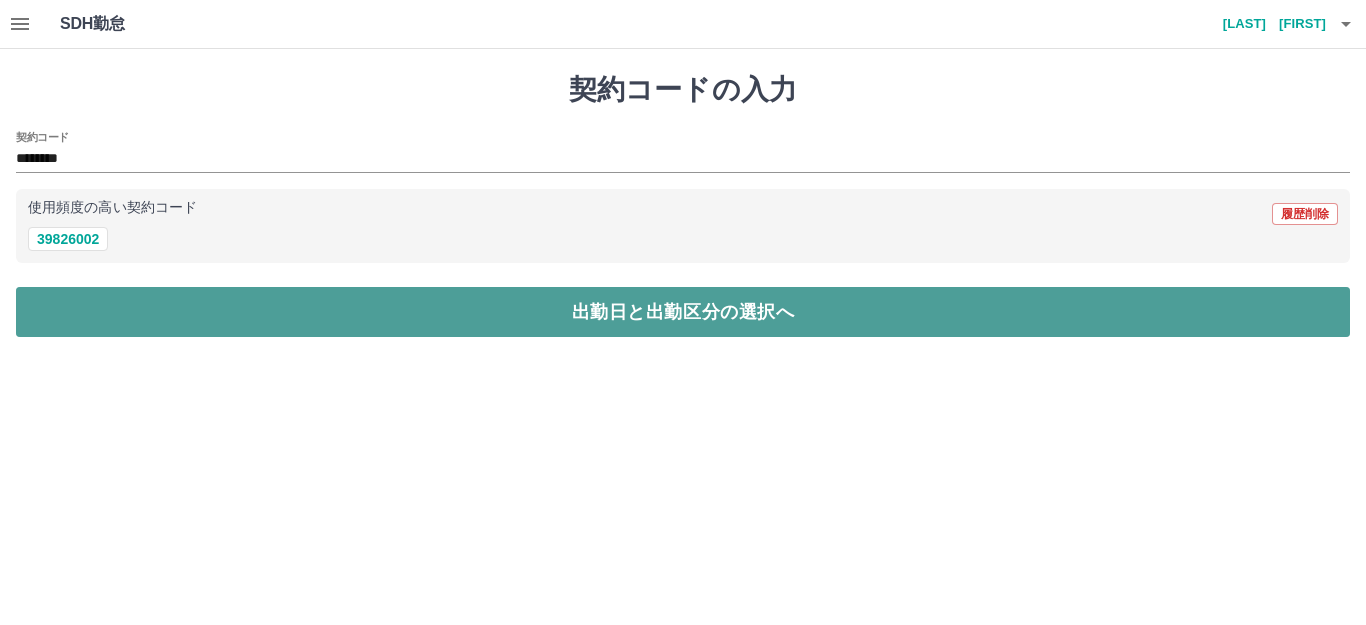 click on "出勤日と出勤区分の選択へ" at bounding box center (683, 312) 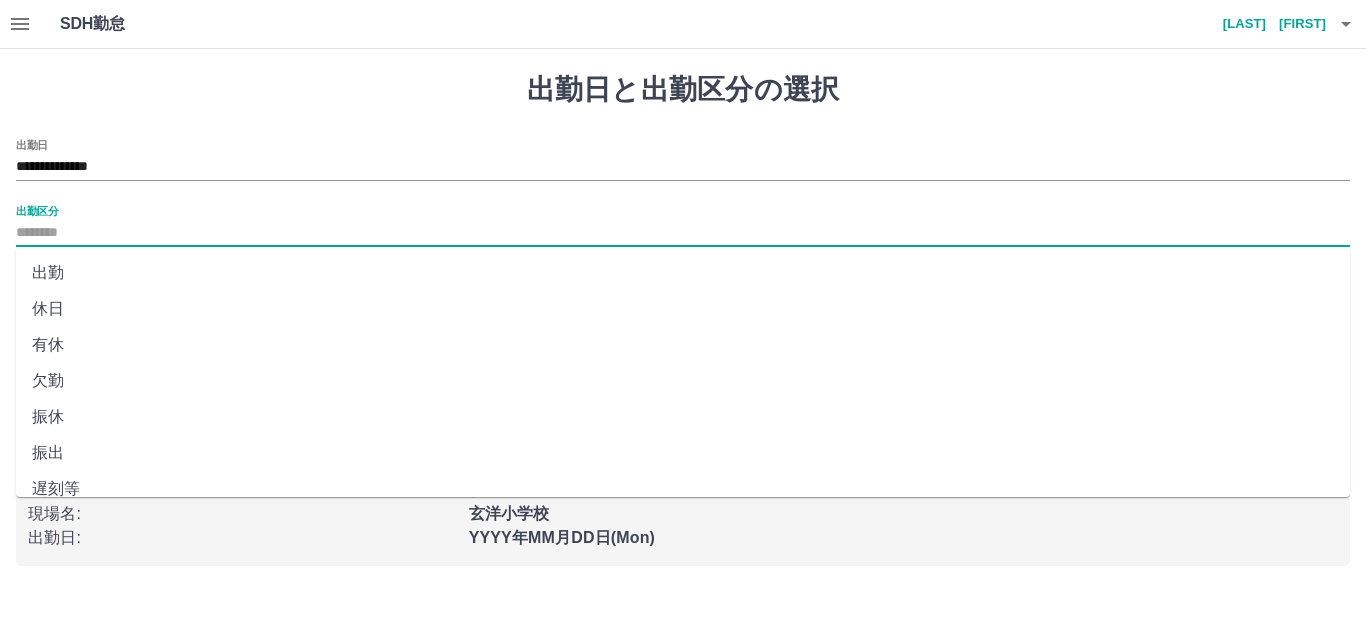 click on "出勤区分" at bounding box center (683, 233) 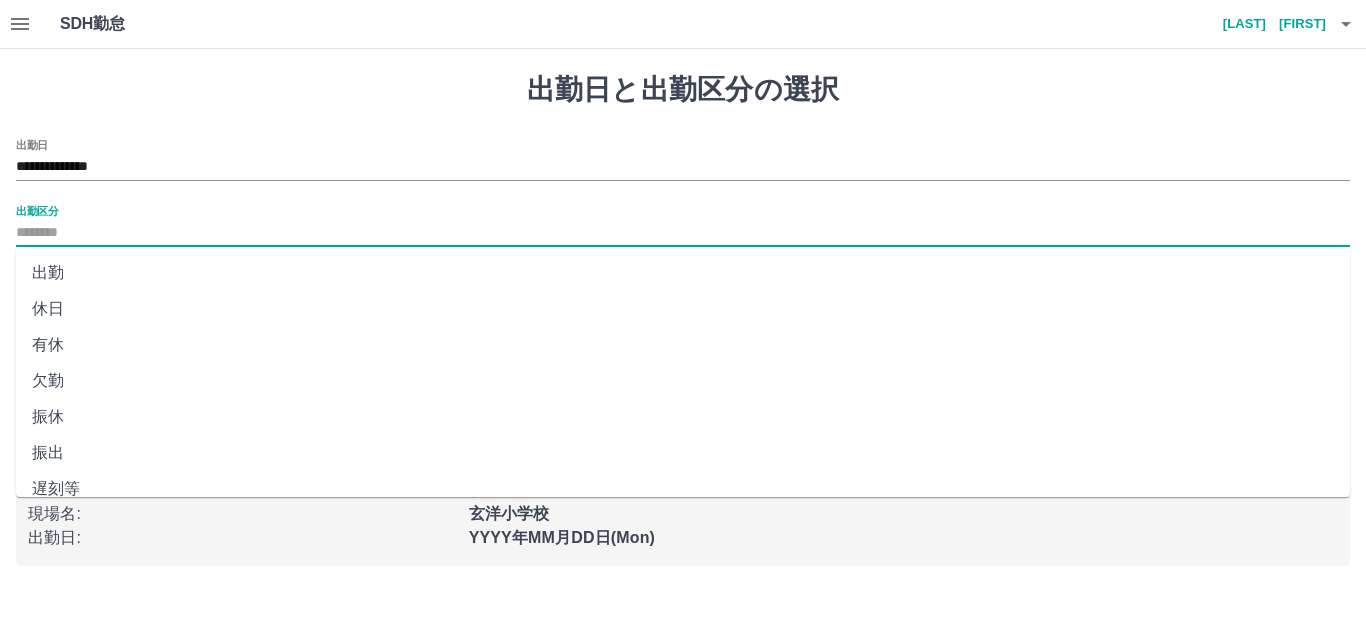 click on "出勤" at bounding box center (683, 273) 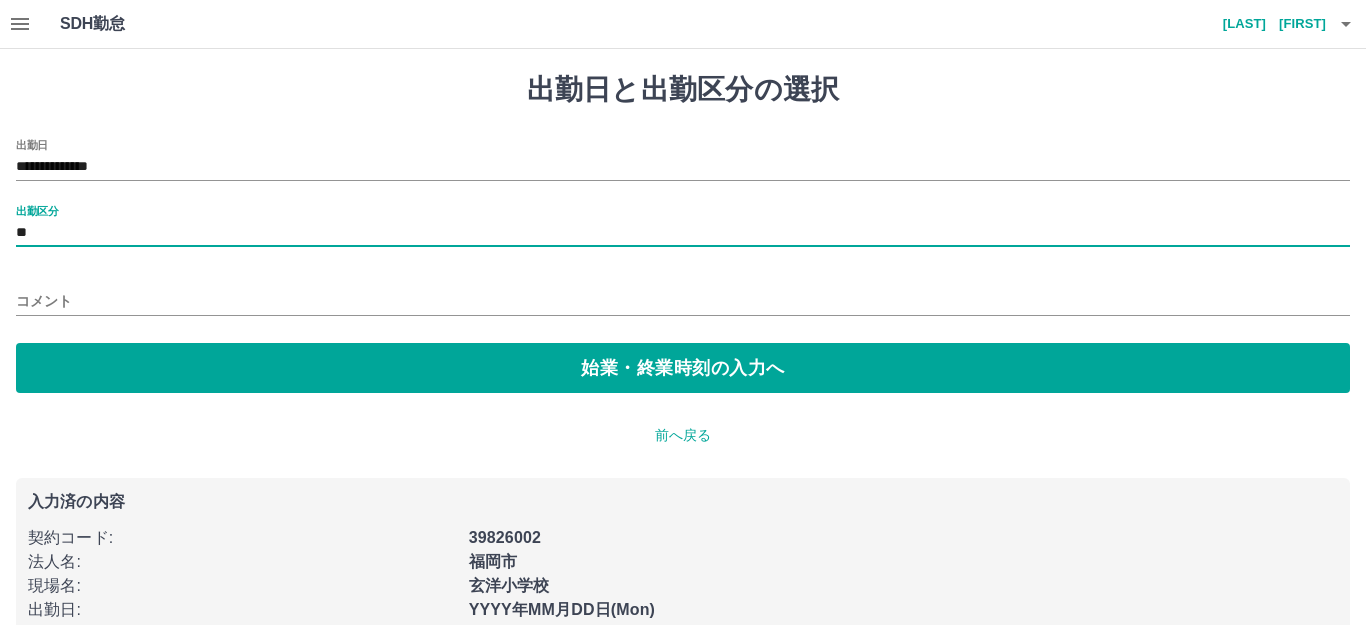 type on "**" 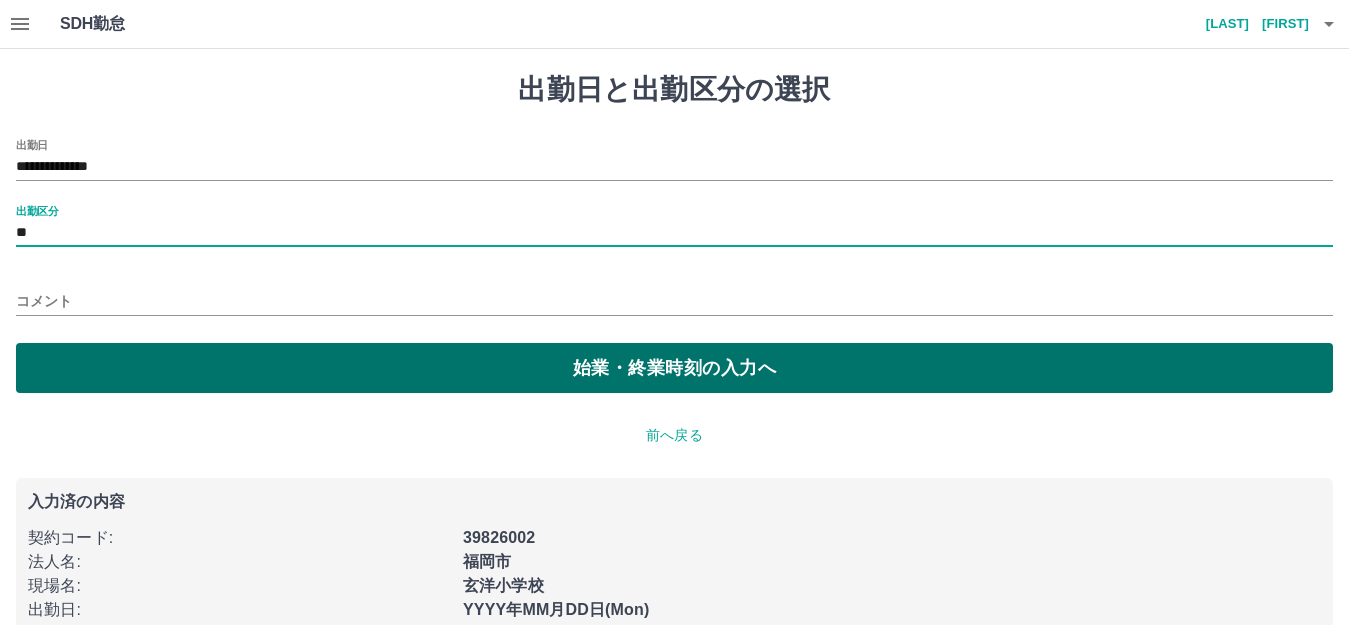 click on "始業・終業時刻の入力へ" at bounding box center [674, 368] 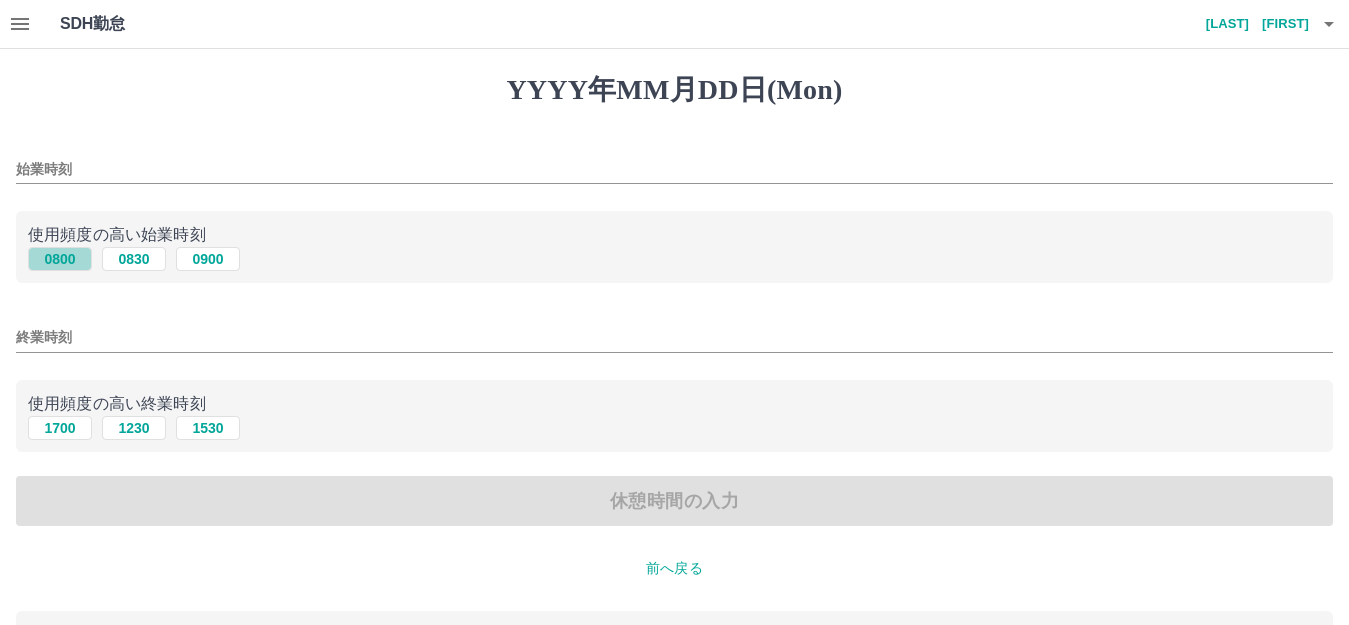 click on "0800" at bounding box center [60, 259] 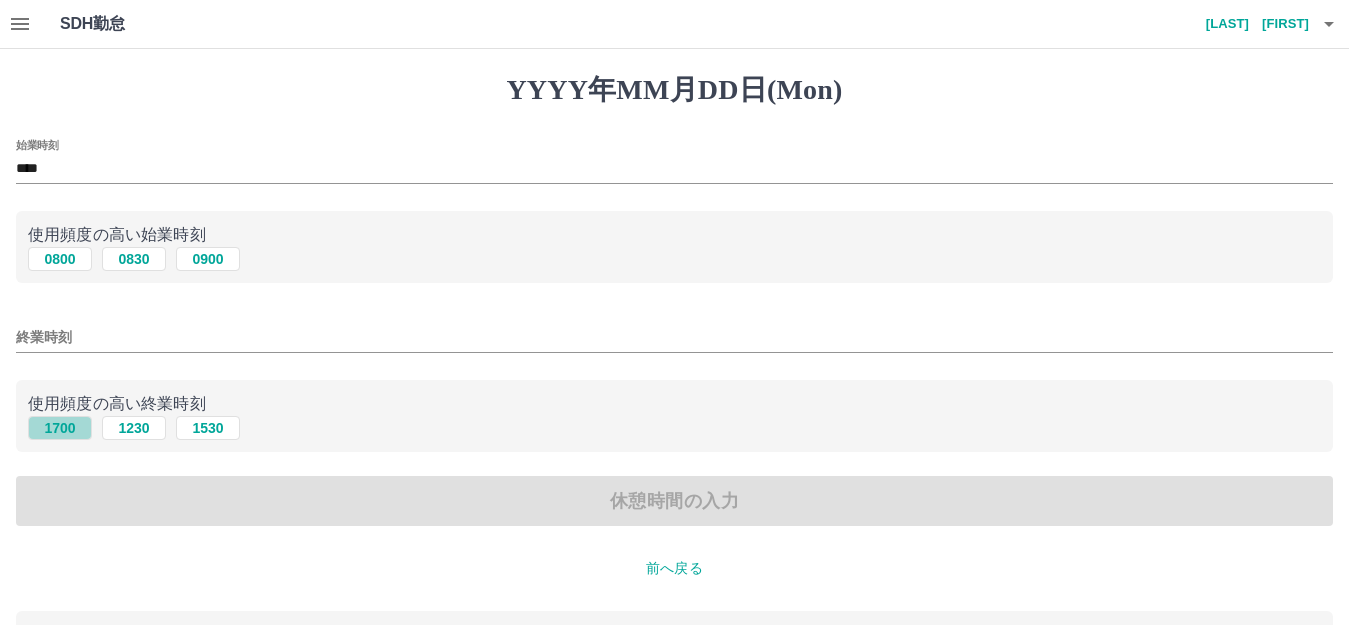 click on "1700" at bounding box center [60, 428] 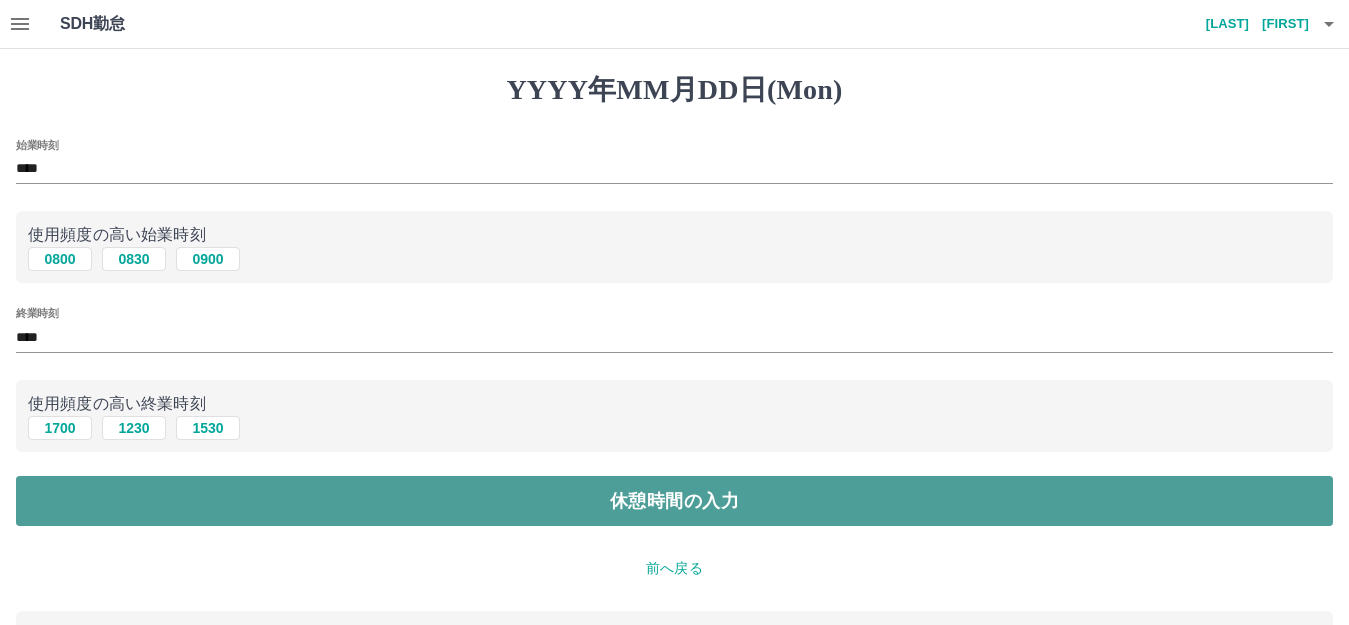 click on "休憩時間の入力" at bounding box center (674, 501) 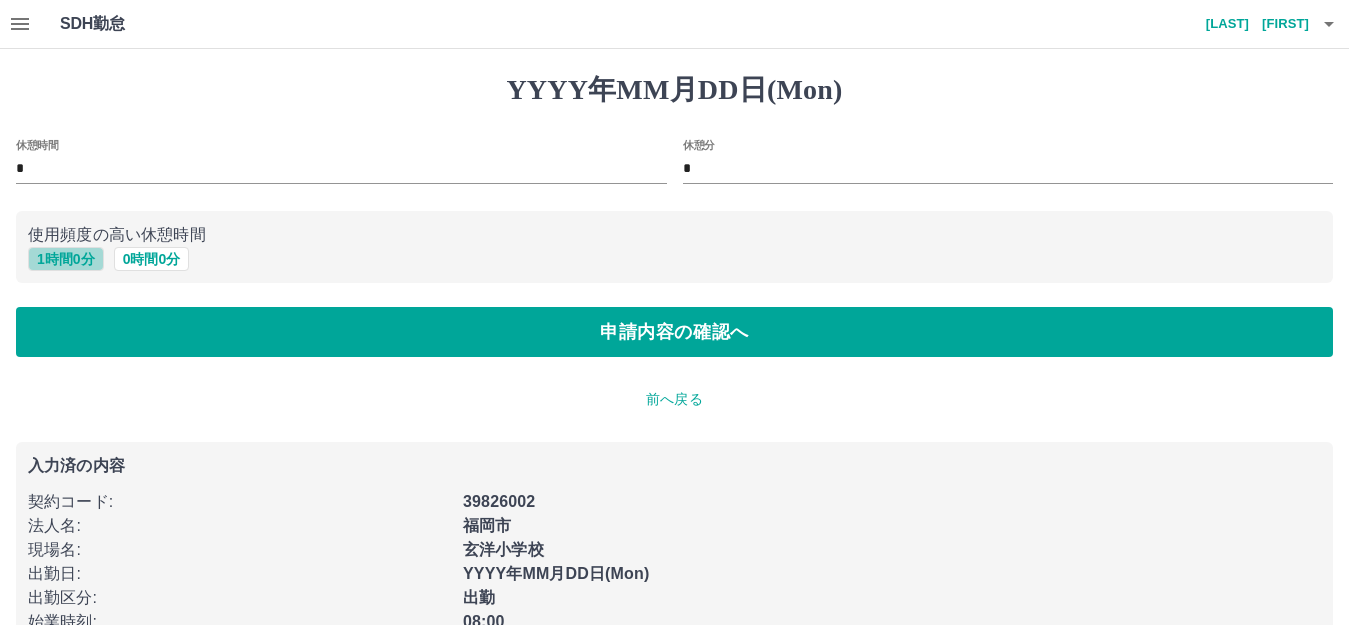 click on "1 時間 0 分" at bounding box center [66, 259] 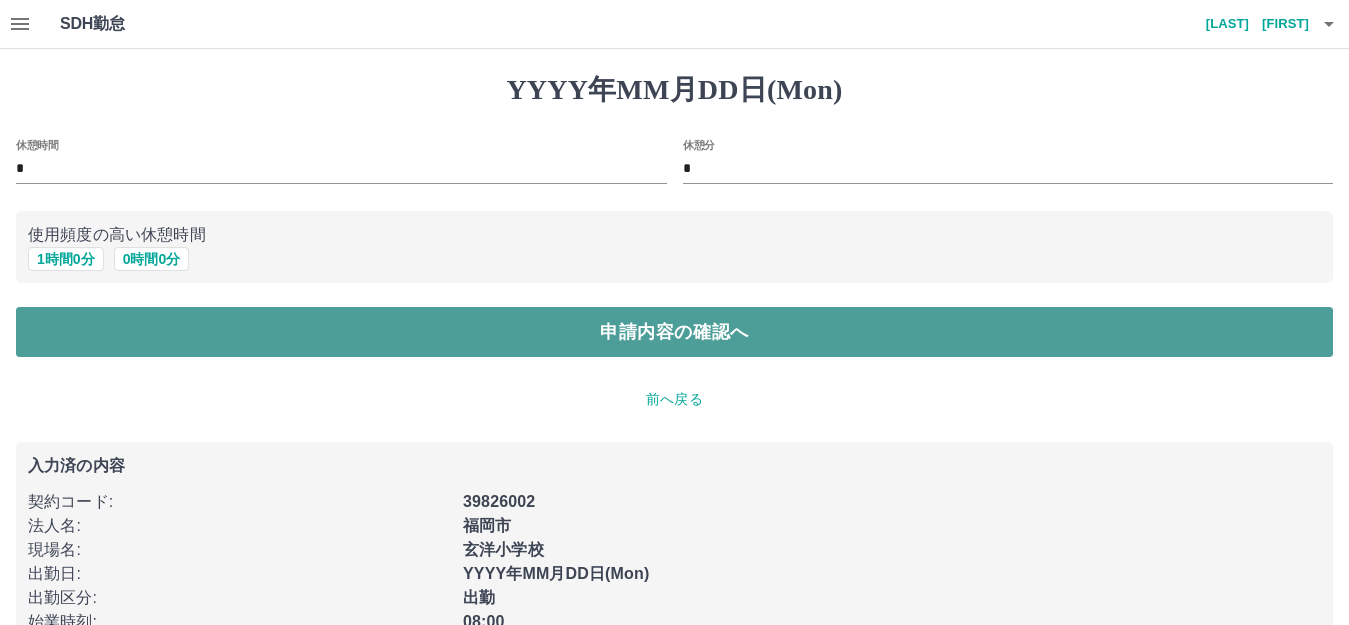 click on "申請内容の確認へ" at bounding box center [674, 332] 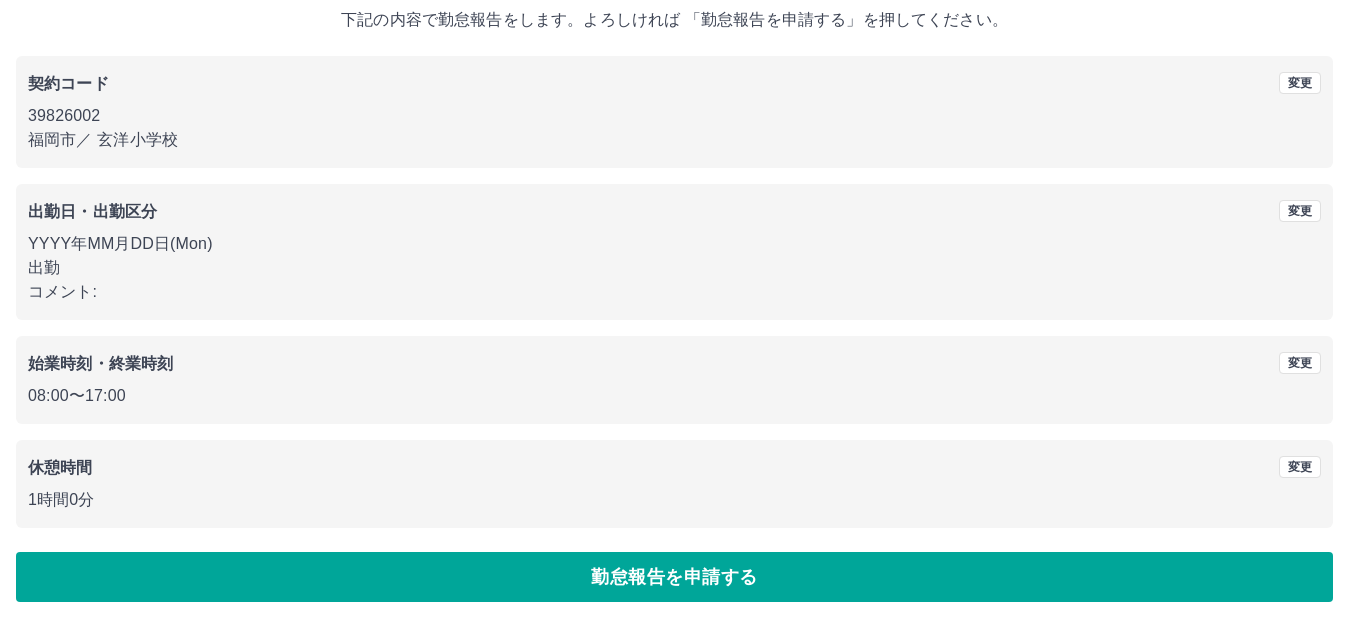 scroll, scrollTop: 124, scrollLeft: 0, axis: vertical 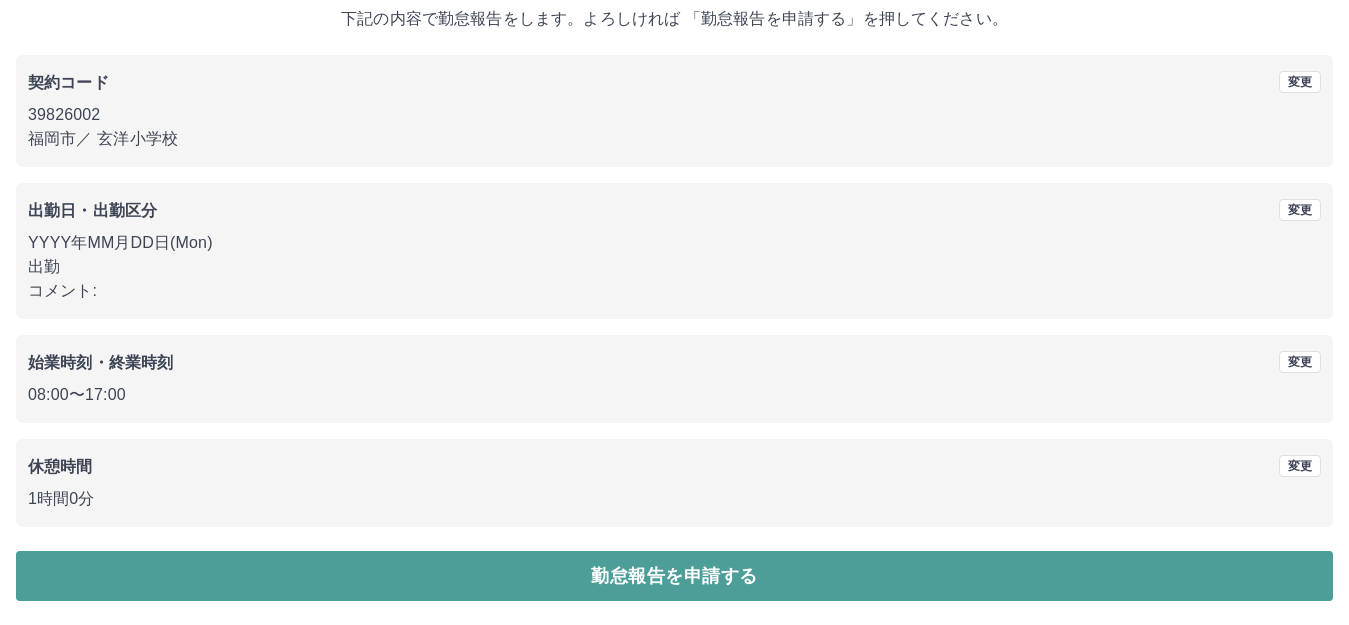 click on "勤怠報告を申請する" at bounding box center [674, 576] 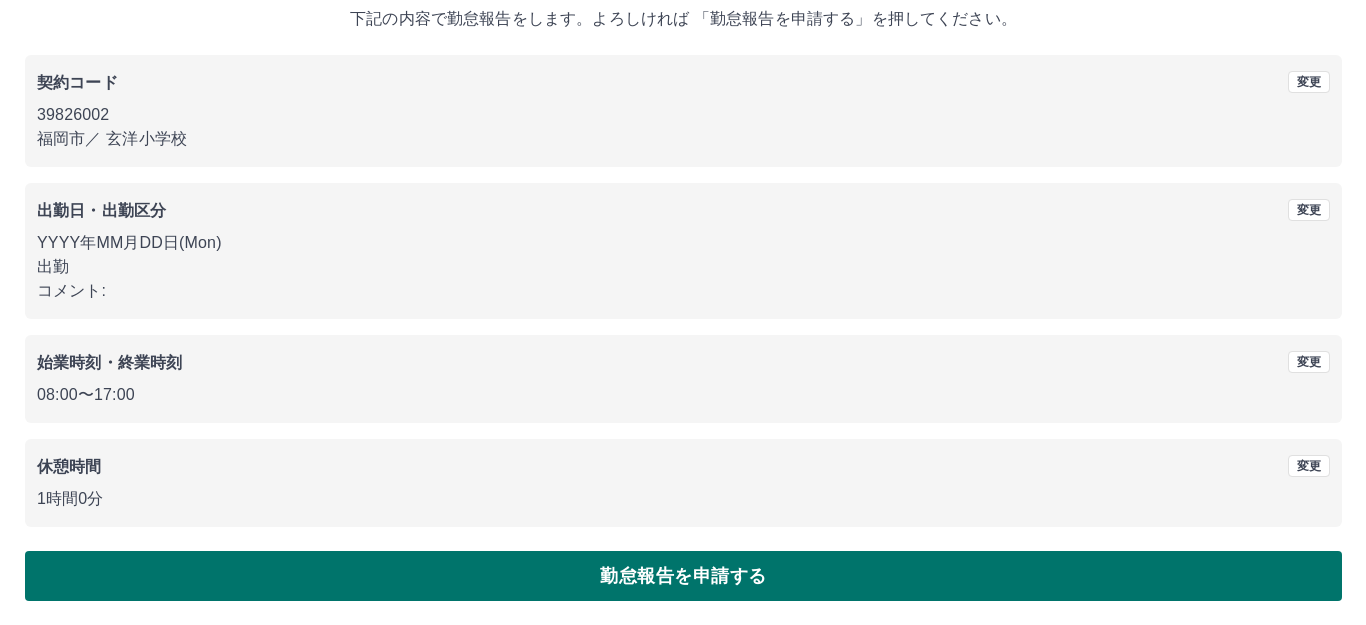 scroll, scrollTop: 0, scrollLeft: 0, axis: both 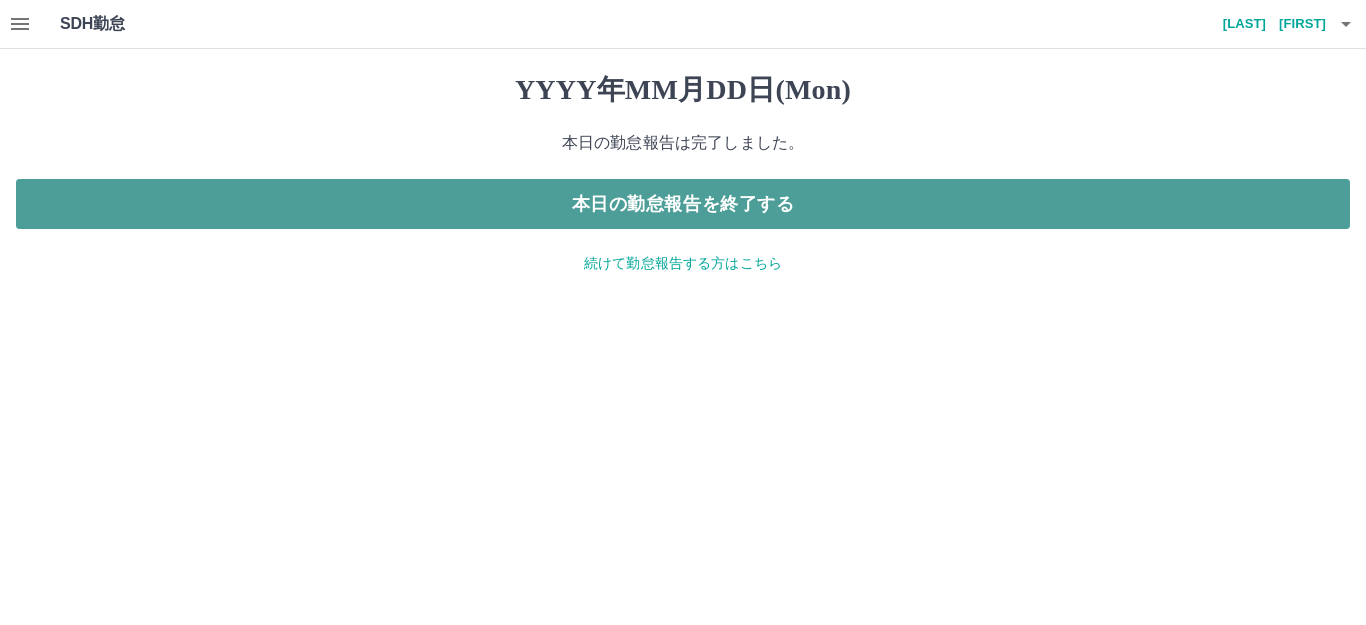 click on "本日の勤怠報告を終了する" at bounding box center [683, 204] 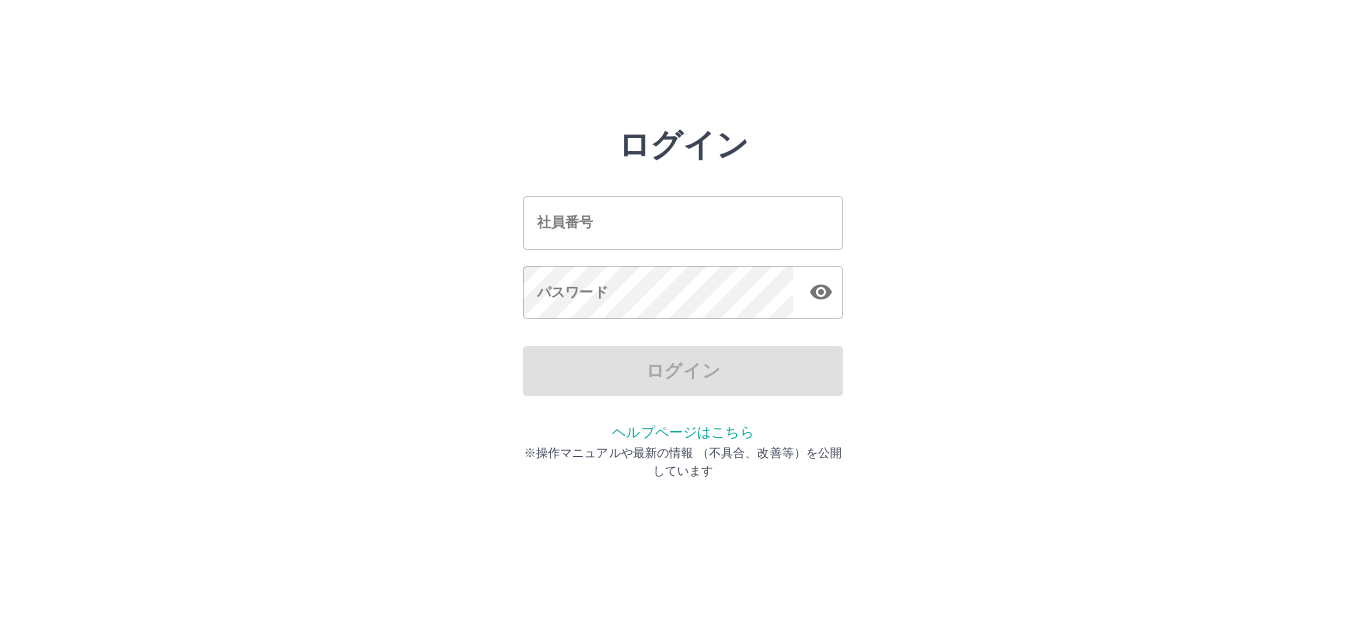 scroll, scrollTop: 0, scrollLeft: 0, axis: both 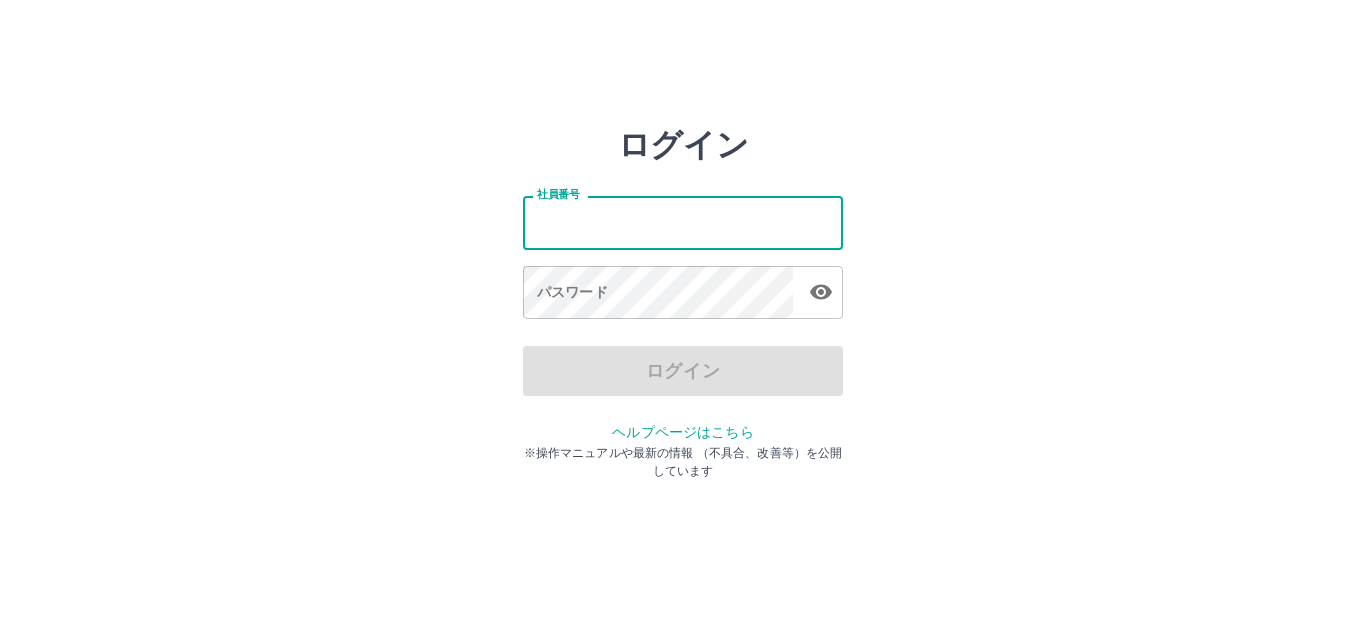 type on "*******" 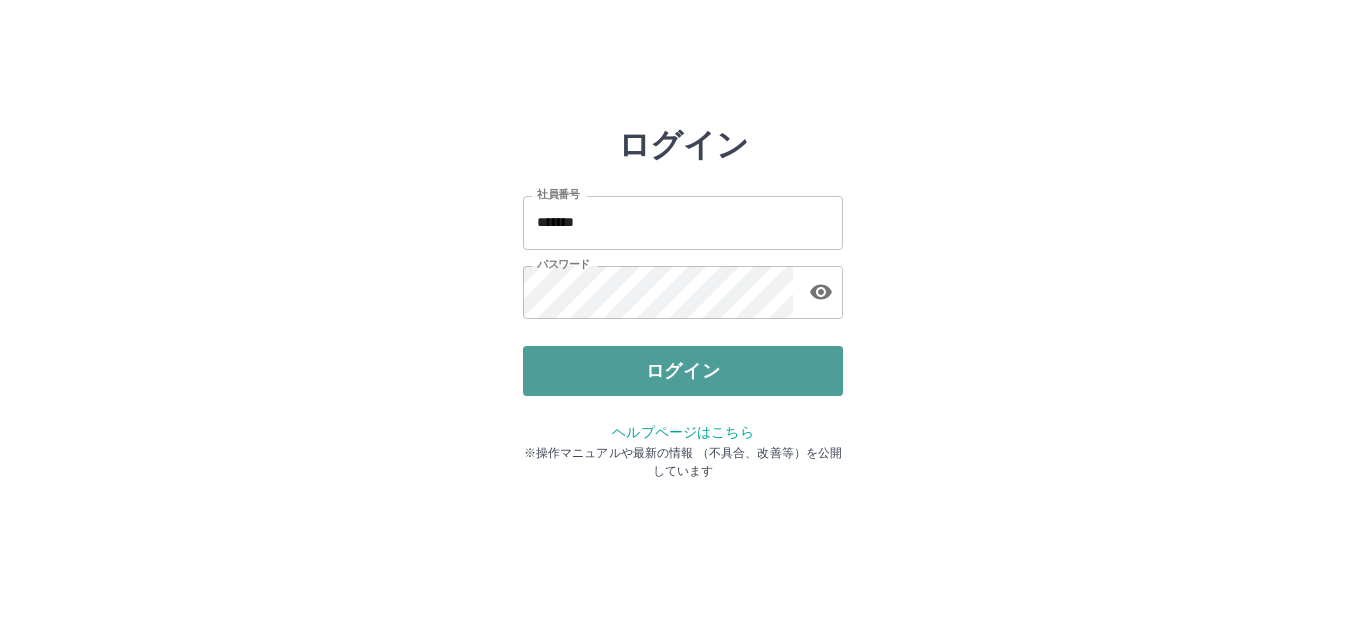 click on "ログイン" at bounding box center (683, 371) 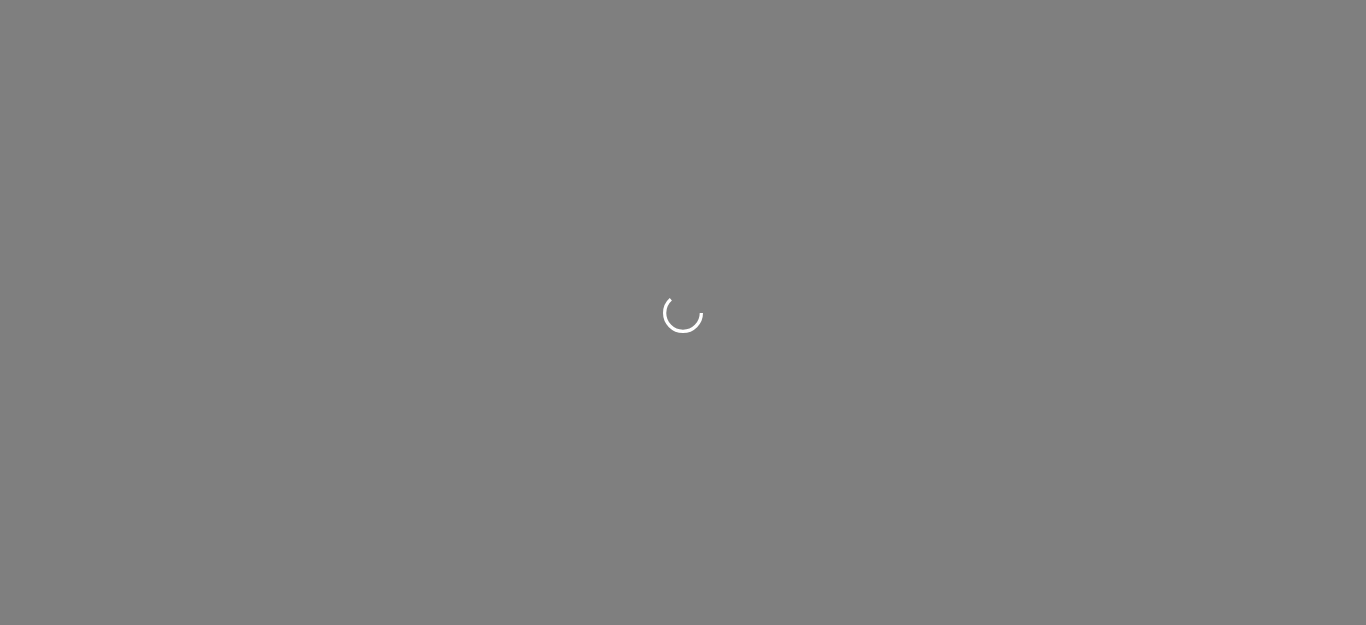 scroll, scrollTop: 0, scrollLeft: 0, axis: both 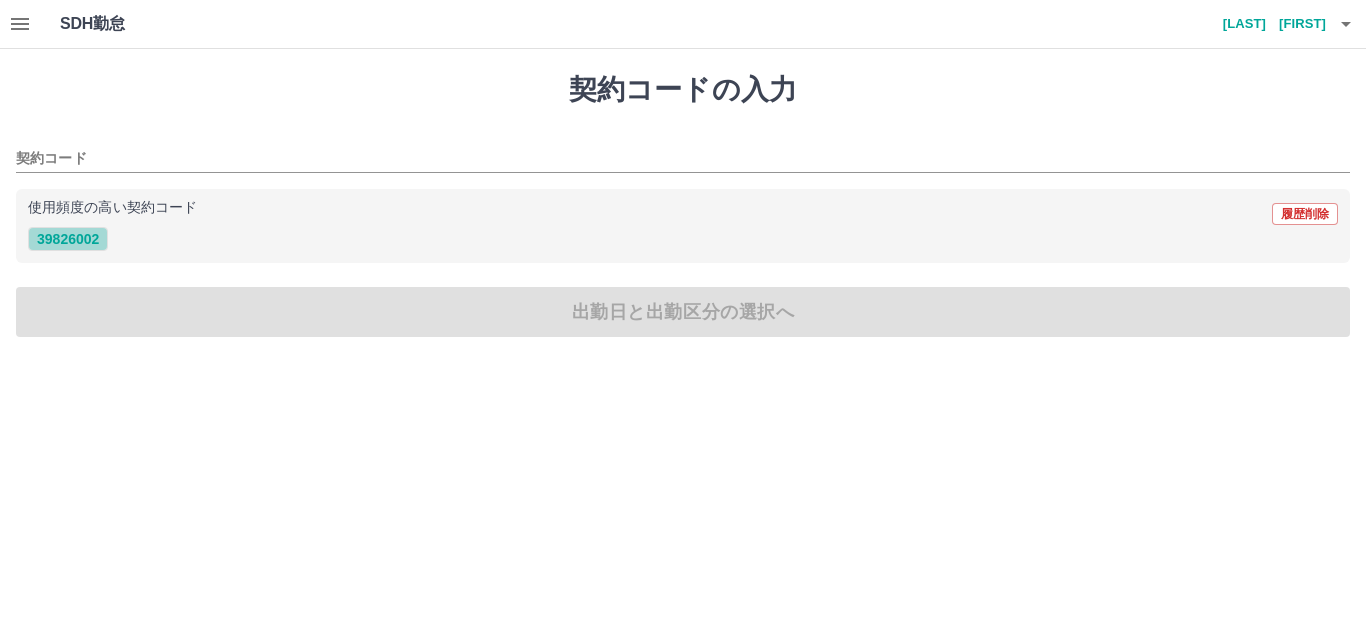 click on "39826002" at bounding box center [68, 239] 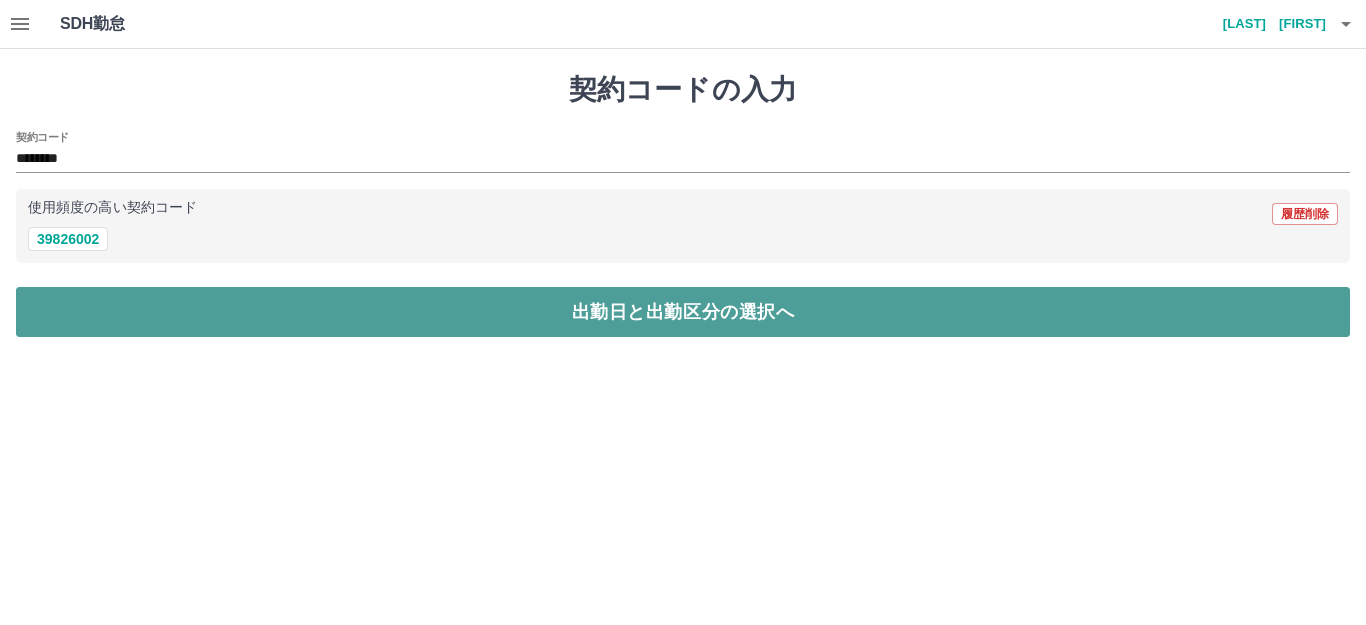 click on "出勤日と出勤区分の選択へ" at bounding box center [683, 312] 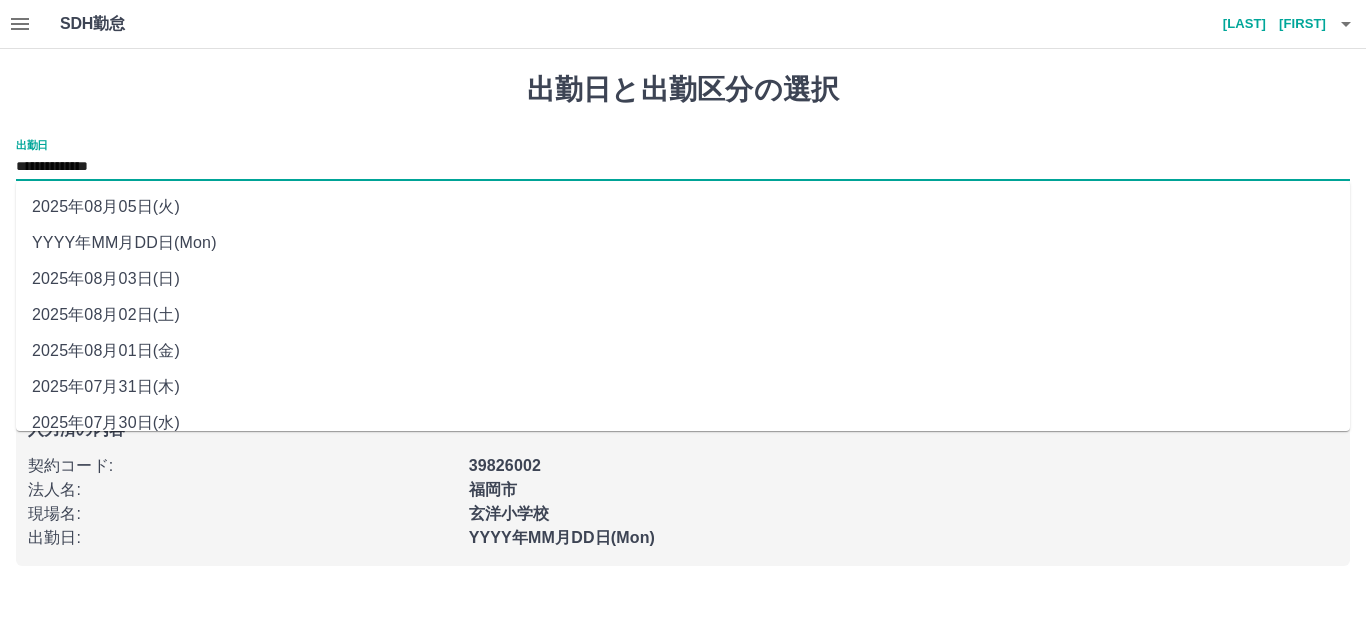 click on "**********" at bounding box center [683, 167] 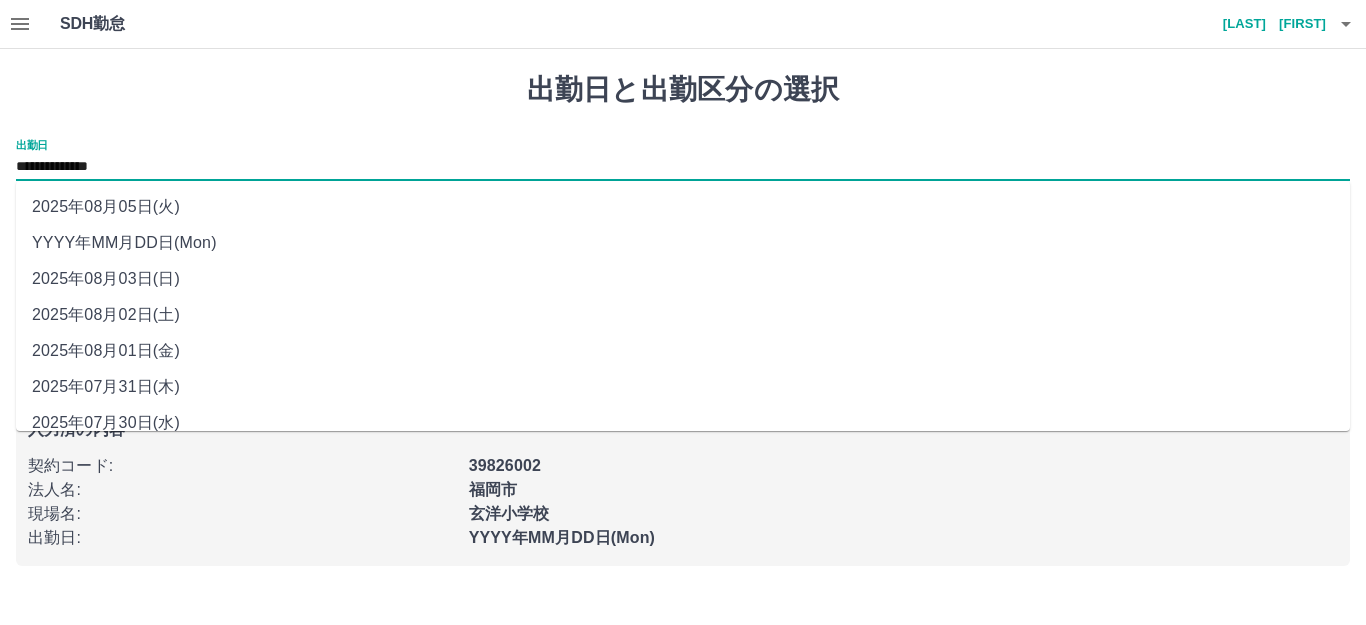 click on "2025年08月05日(火)" at bounding box center [683, 207] 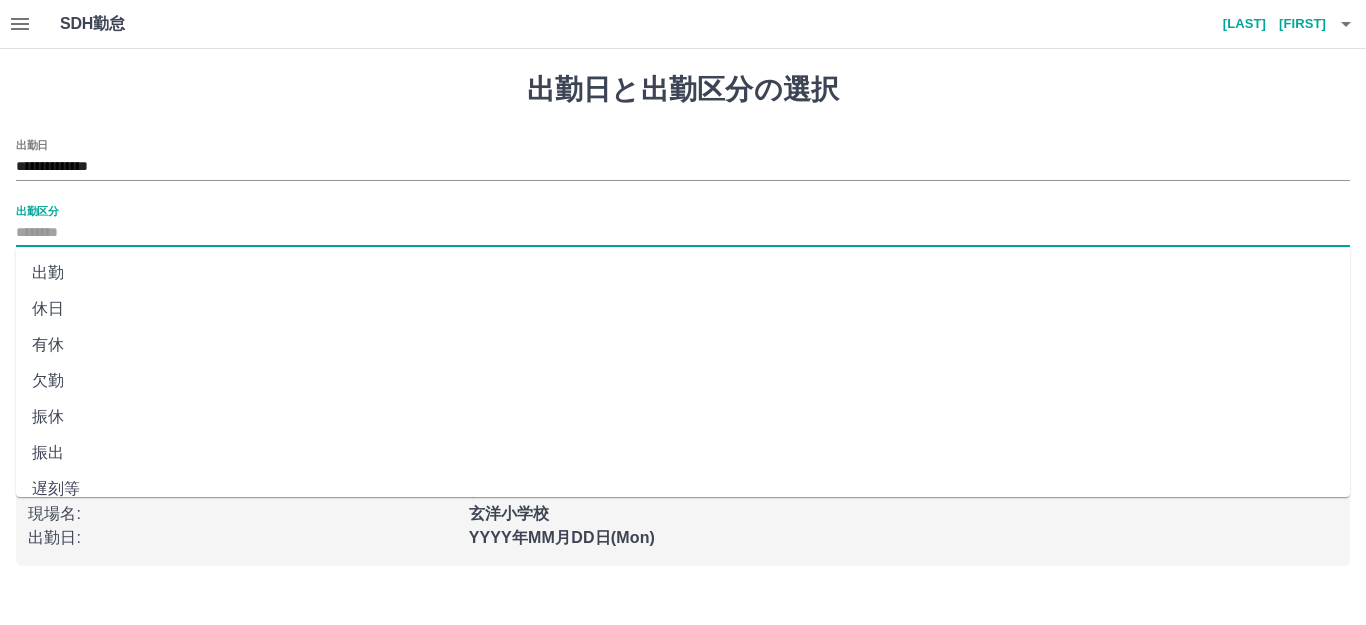 click on "出勤区分" at bounding box center (683, 233) 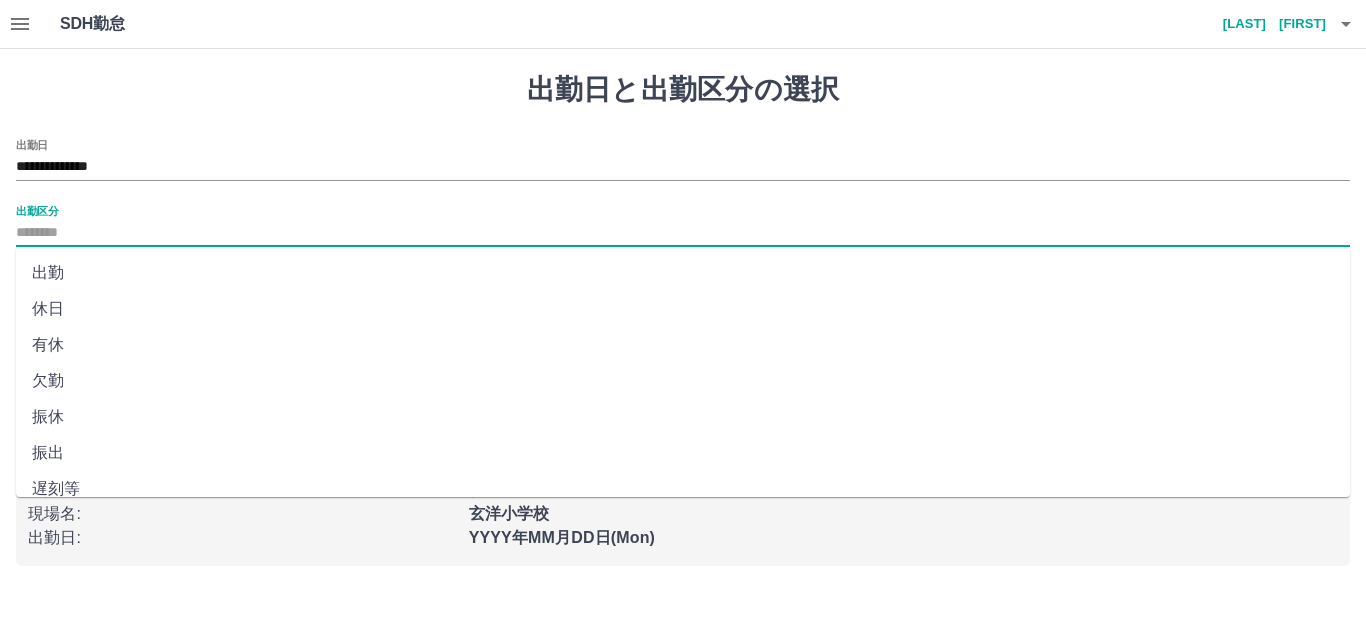 click on "有休" at bounding box center (683, 345) 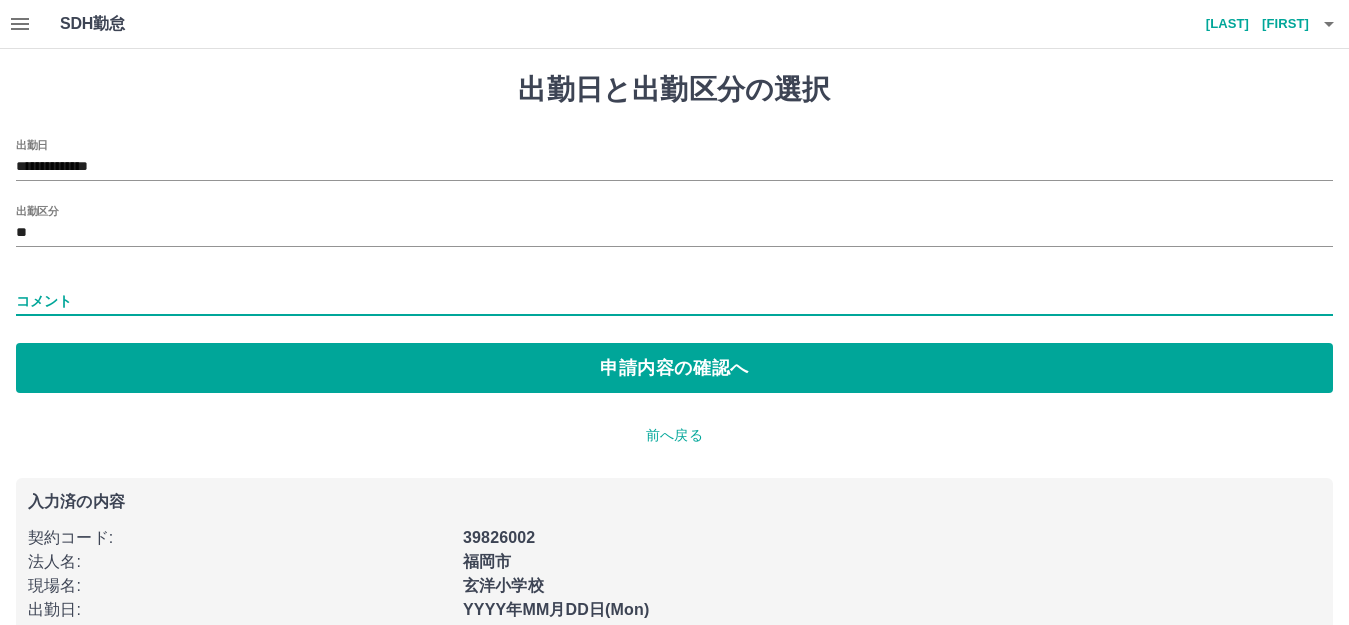 click on "コメント" at bounding box center (674, 301) 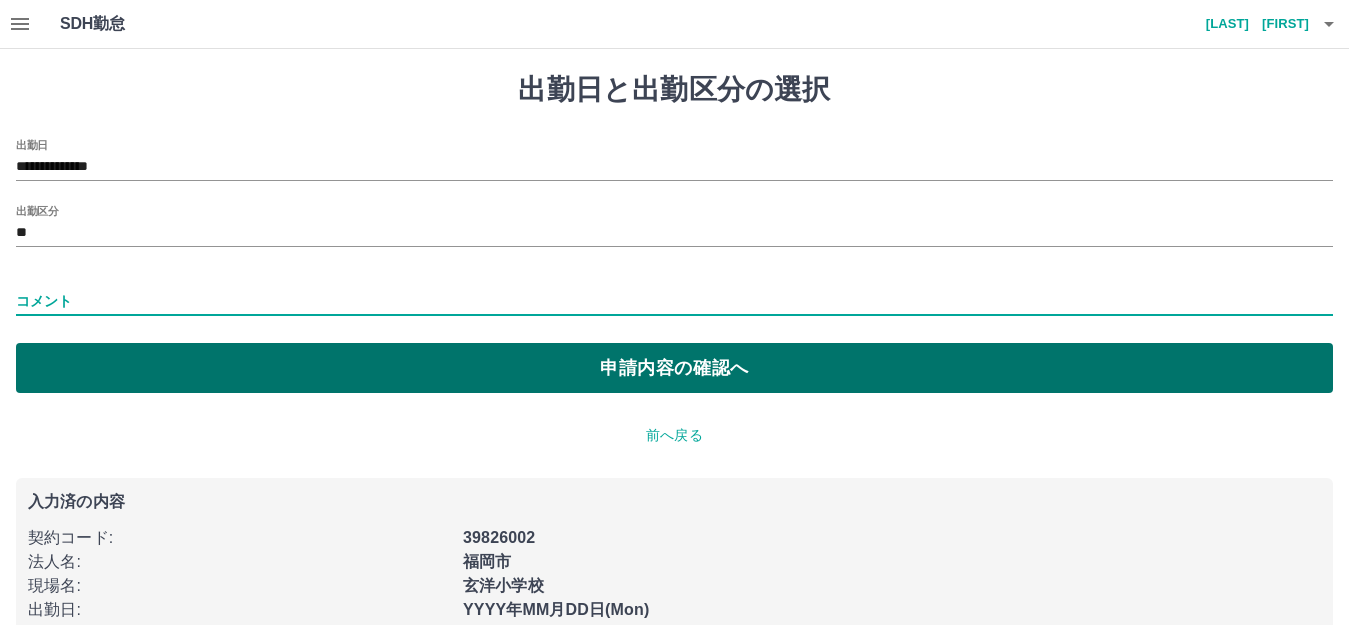 type on "****" 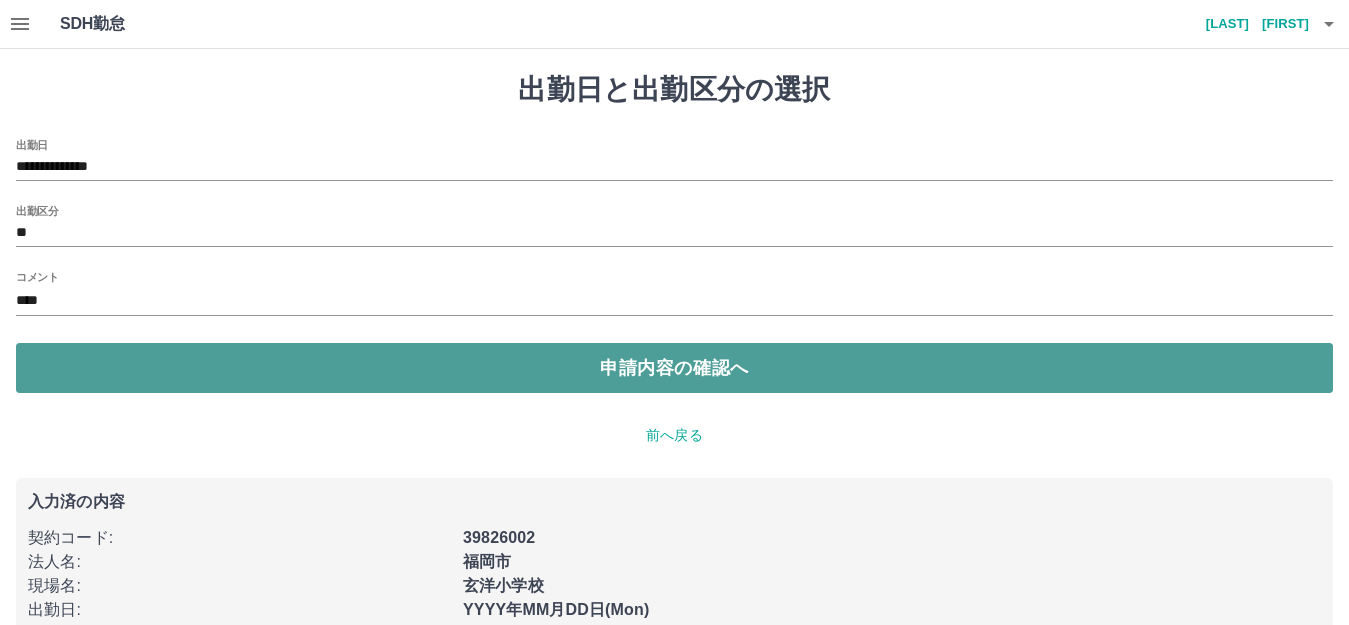click on "申請内容の確認へ" at bounding box center [674, 368] 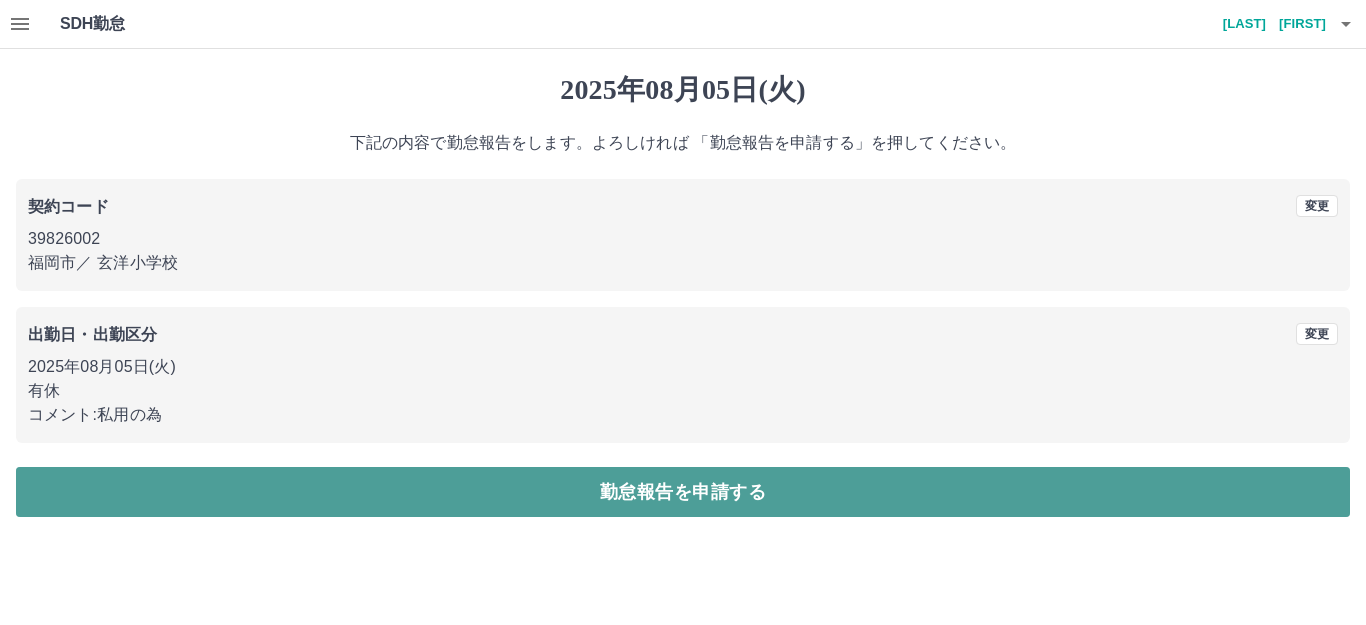 click on "勤怠報告を申請する" at bounding box center [683, 492] 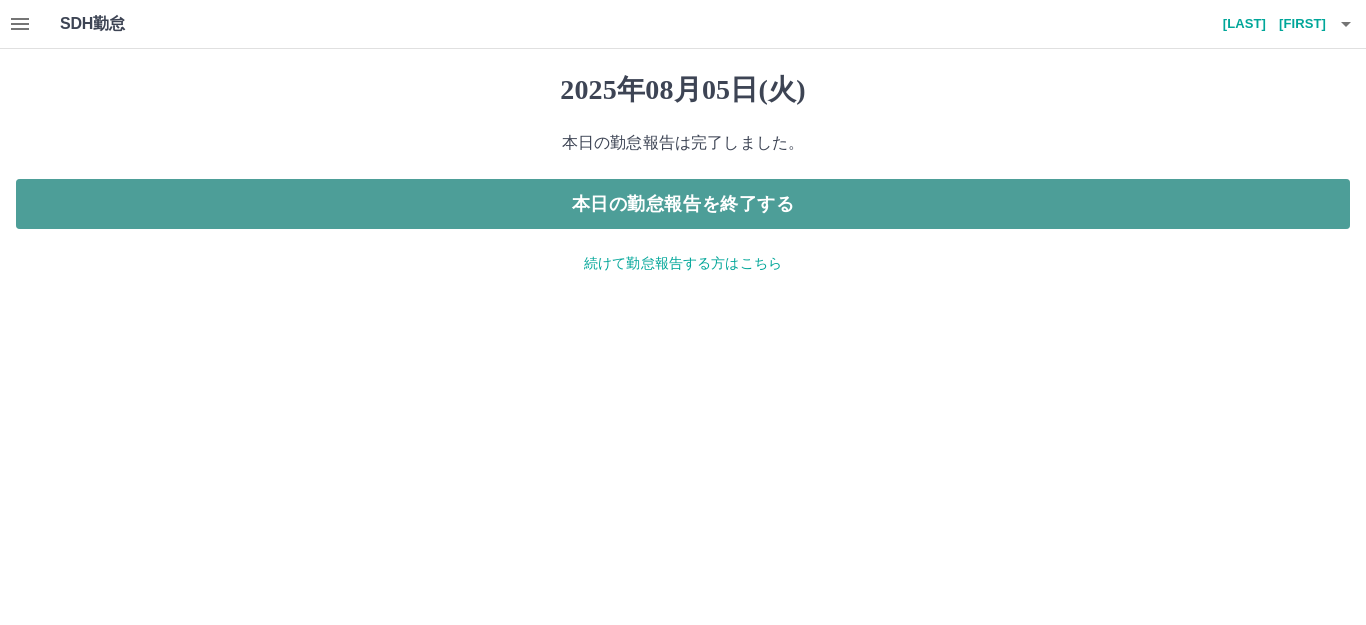 click on "本日の勤怠報告を終了する" at bounding box center (683, 204) 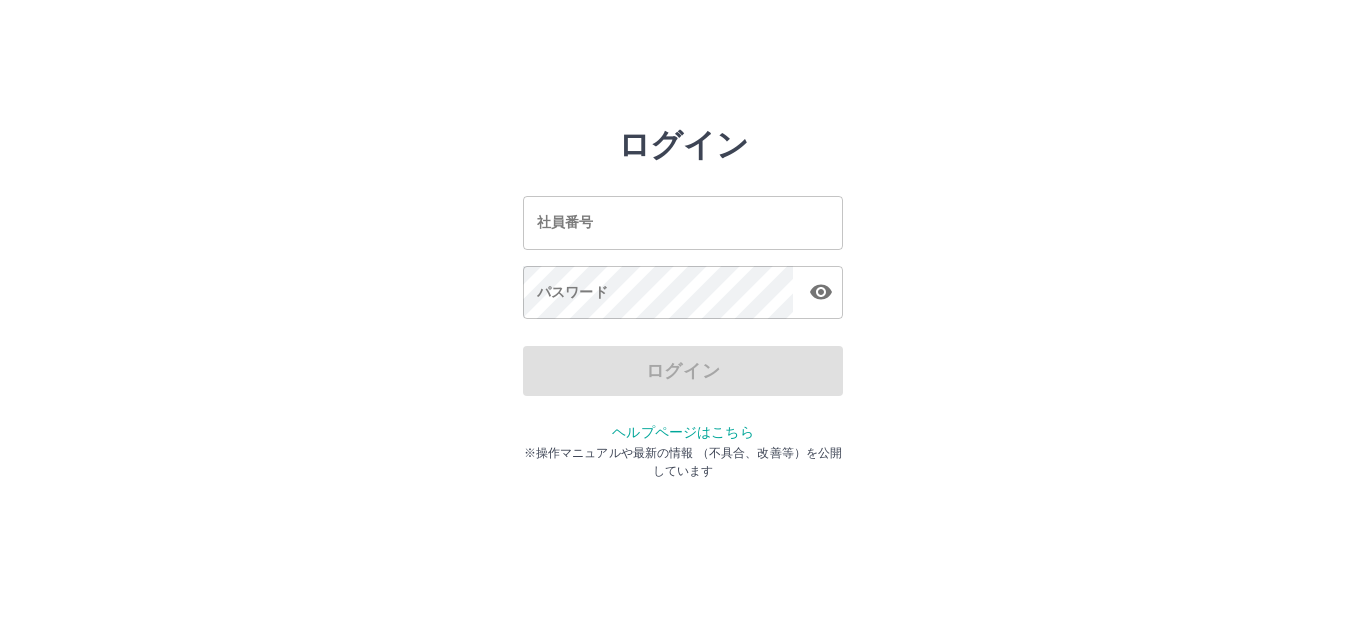 scroll, scrollTop: 0, scrollLeft: 0, axis: both 